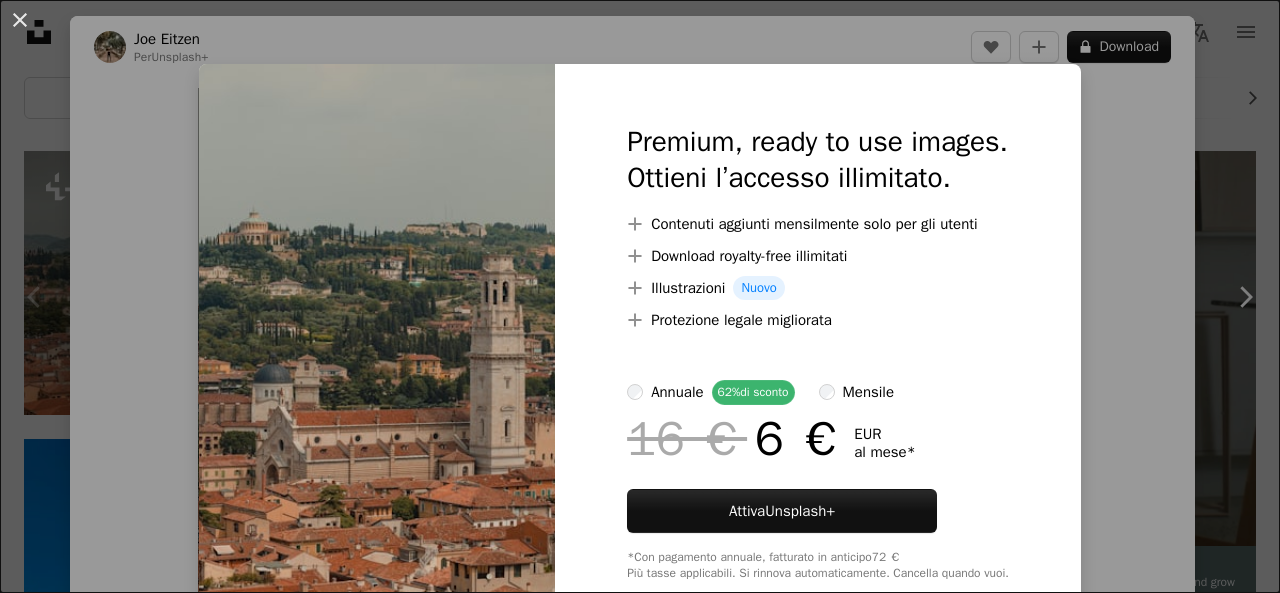 scroll, scrollTop: 400, scrollLeft: 0, axis: vertical 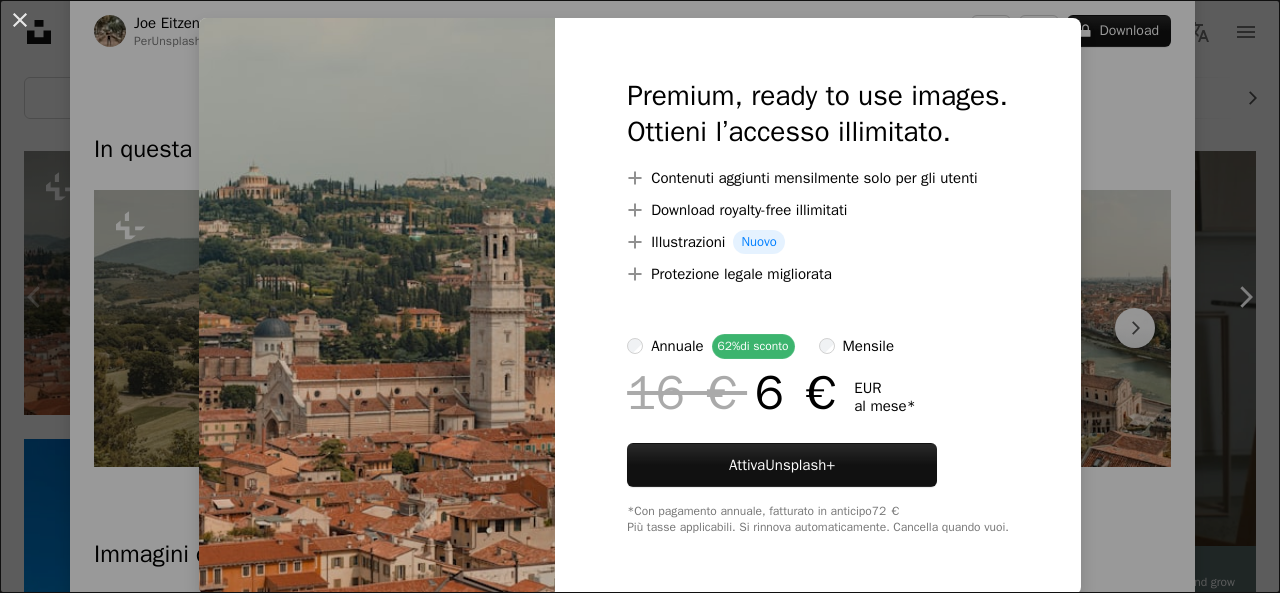 click on "An X shape Premium, ready to use images. Ottieni l’accesso illimitato. A plus sign Contenuti aggiunti mensilmente solo per gli utenti A plus sign Download royalty-free illimitati A plus sign Illustrazioni  Nuovo A plus sign Protezione legale migliorata annuale 62%  di sconto mensile 16 €   6 € EUR al mese * Attiva  Unsplash+ *Con pagamento annuale, fatturato in anticipo  72 € Più tasse applicabili. Si rinnova automaticamente. Cancella quando vuoi." at bounding box center (640, 296) 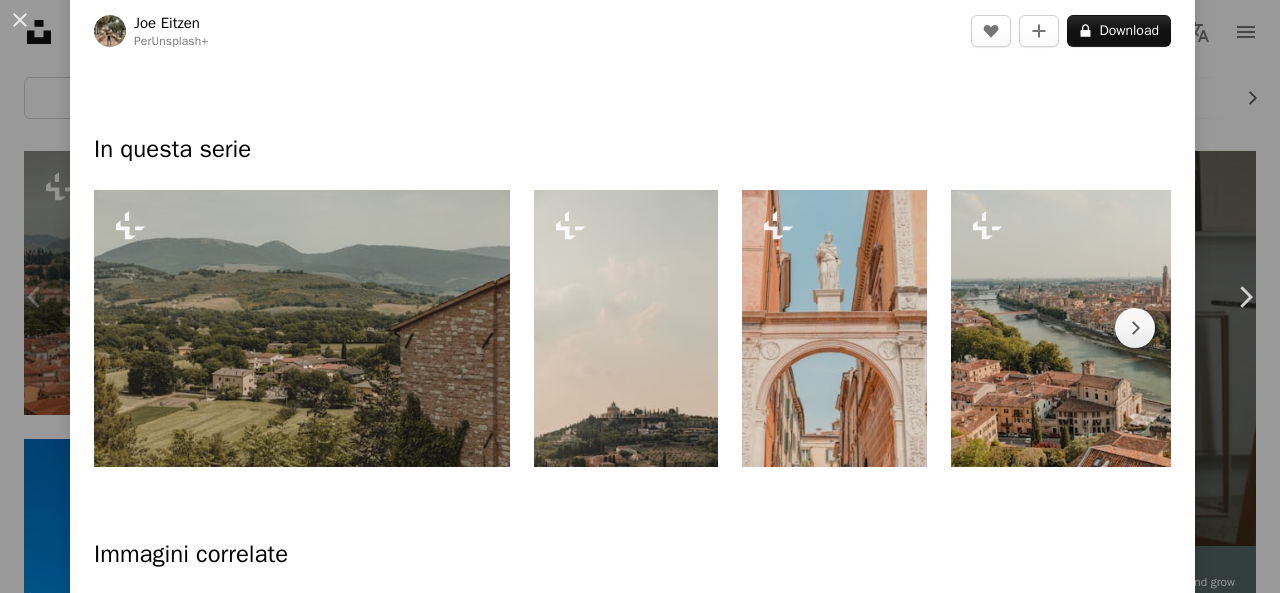 click on "An X shape Chevron left Chevron right [FIRST] [LAST] Per Unsplash+ A heart A plus sign A lock Download Zoom in A forward-right arrow Condividi More Actions Calendar outlined Pubblicato il 24 febbraio 2023 Safety Con licenza Unsplash+ edificio architettura Italia fuori Italia Wallpaper HD In questa serie Chevron right Plus sign for Unsplash+ Plus sign for Unsplash+ Plus sign for Unsplash+ Plus sign for Unsplash+ Plus sign for Unsplash+ Plus sign for Unsplash+ Plus sign for Unsplash+ Plus sign for Unsplash+ Plus sign for Unsplash+ Plus sign for Unsplash+ Immagini correlate Plus sign for Unsplash+ A heart A plus sign [FIRST] [LAST] Per Unsplash+ A lock Download Plus sign for Unsplash+ A heart A plus sign [FIRST] [LAST] Per Unsplash+ A lock Download Plus sign for Unsplash+ A heart A plus sign [FIRST] [LAST] Per Unsplash+ A lock Download Plus sign for Unsplash+ A heart A plus sign [FIRST] [LAST] Per Unsplash+ A heart A plus sign Getty Images Per Unsplash+ A lock Download A heart Per" at bounding box center (640, 296) 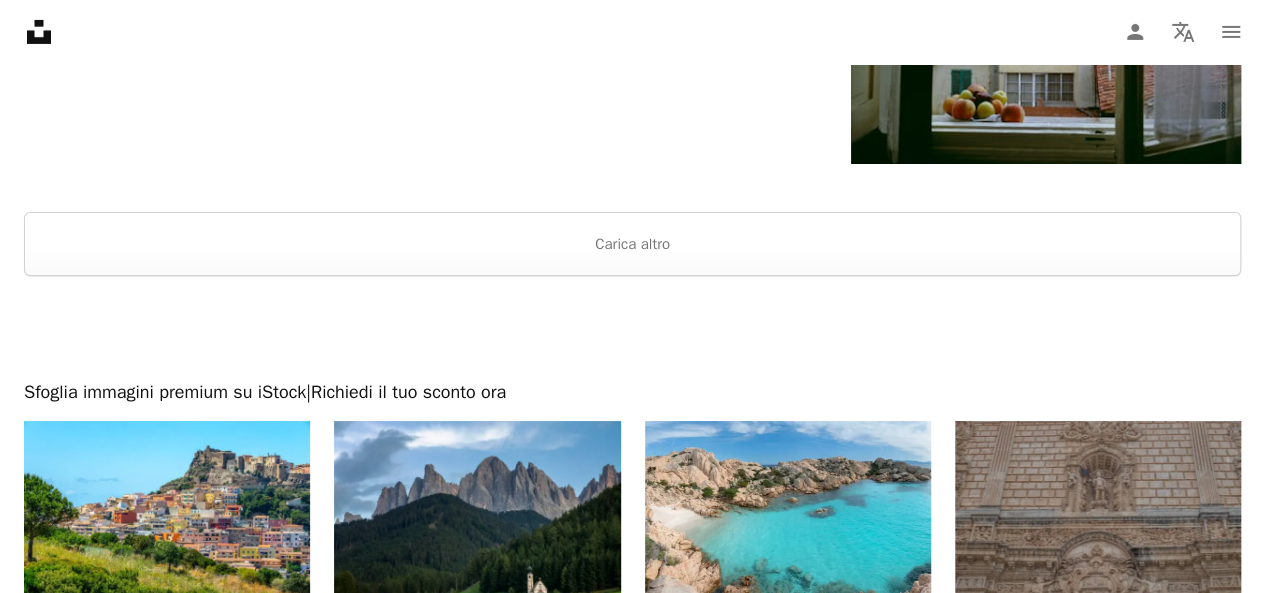 scroll, scrollTop: 3500, scrollLeft: 0, axis: vertical 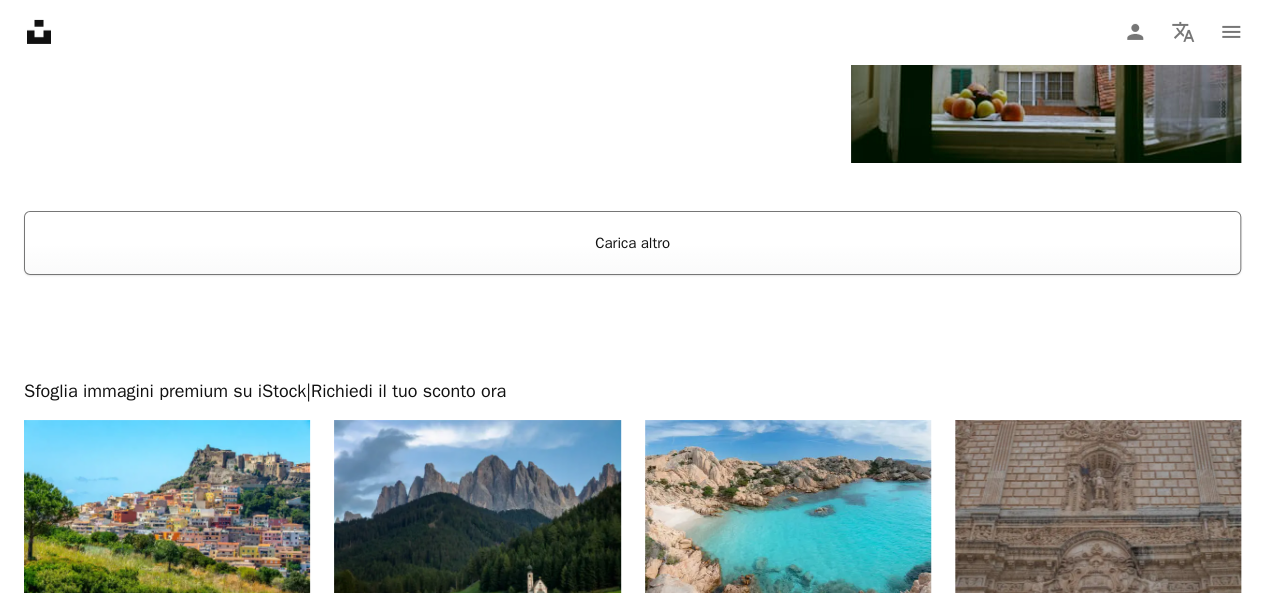 click on "Carica altro" at bounding box center [632, 243] 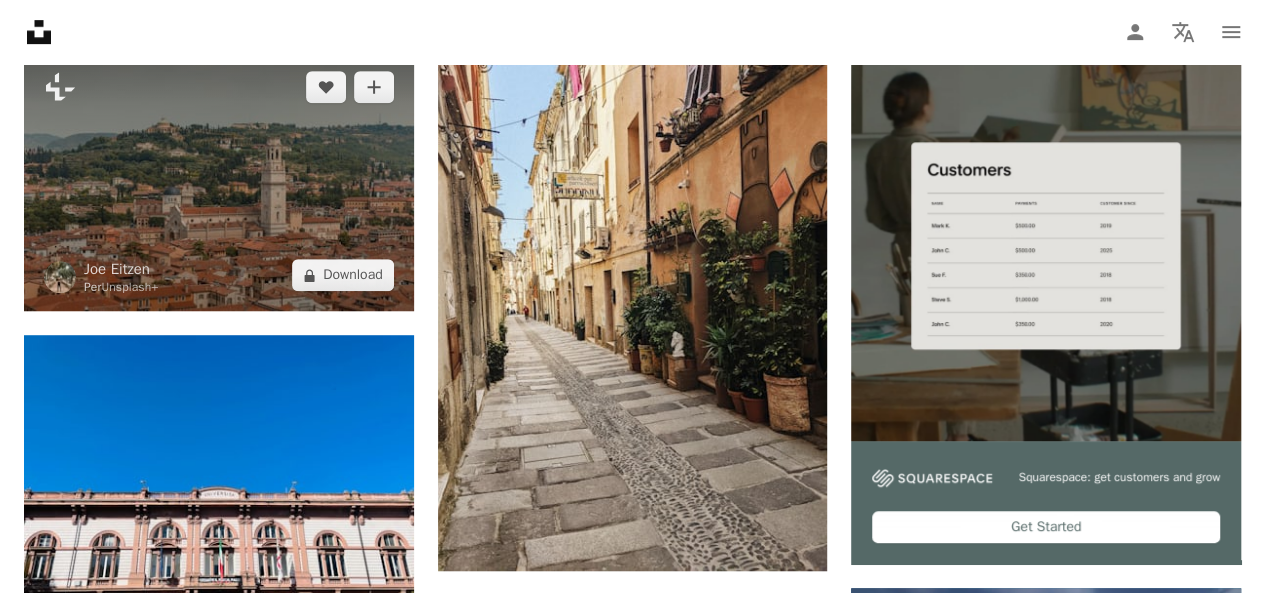 scroll, scrollTop: 0, scrollLeft: 0, axis: both 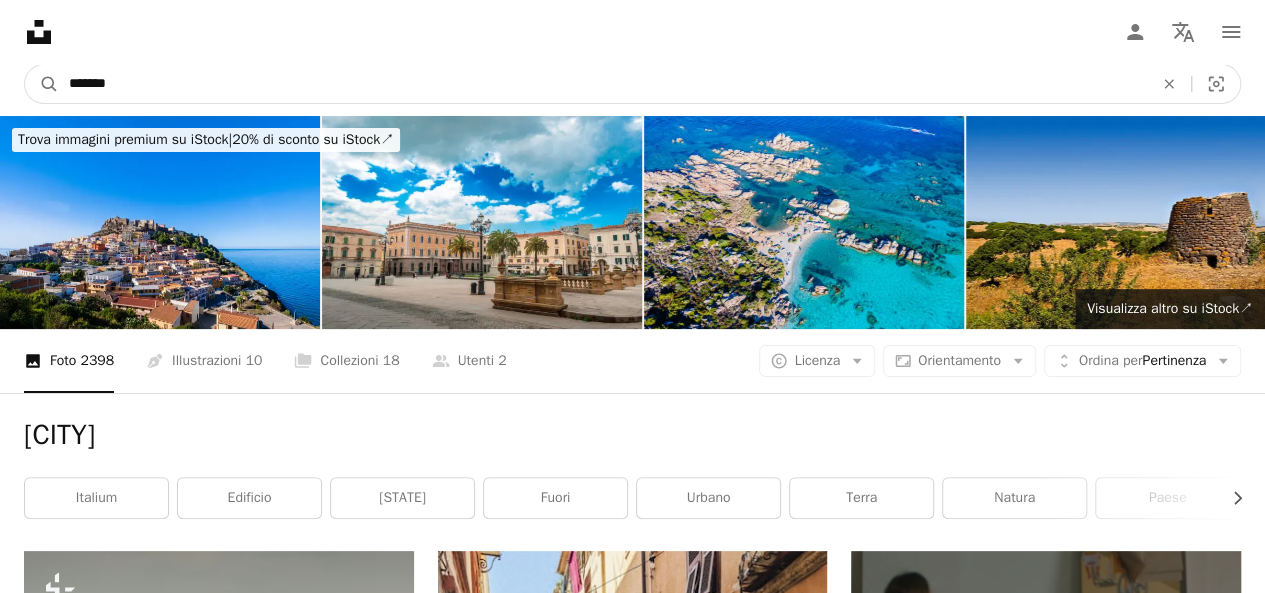 drag, startPoint x: 182, startPoint y: 79, endPoint x: -29, endPoint y: 69, distance: 211.23683 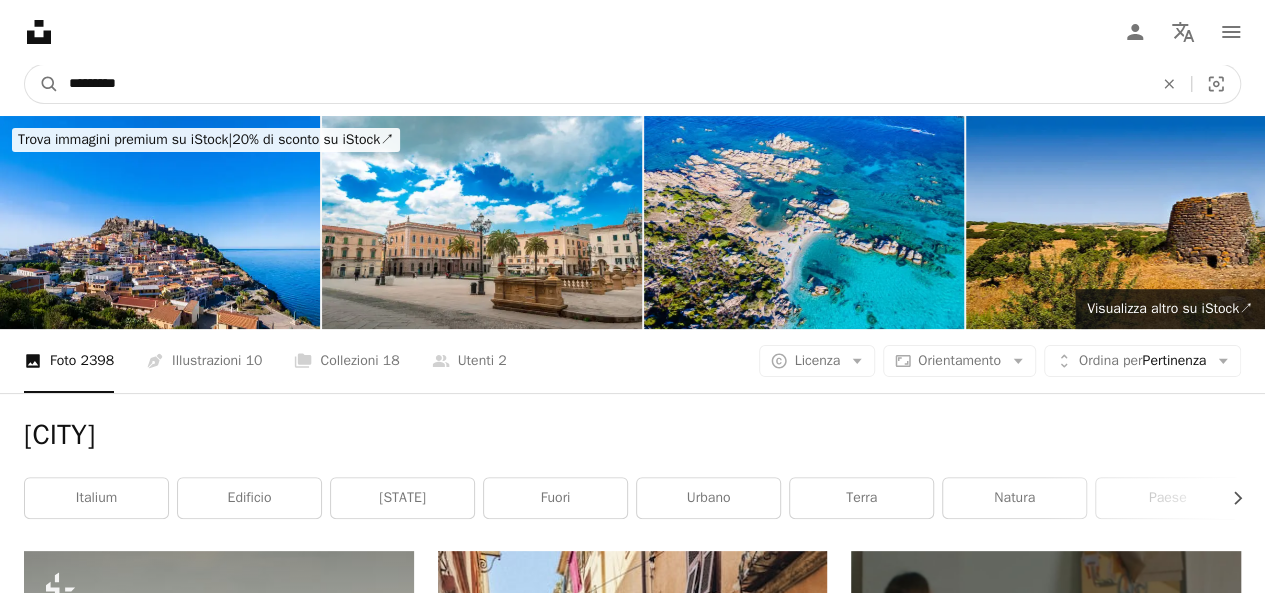 type on "*********" 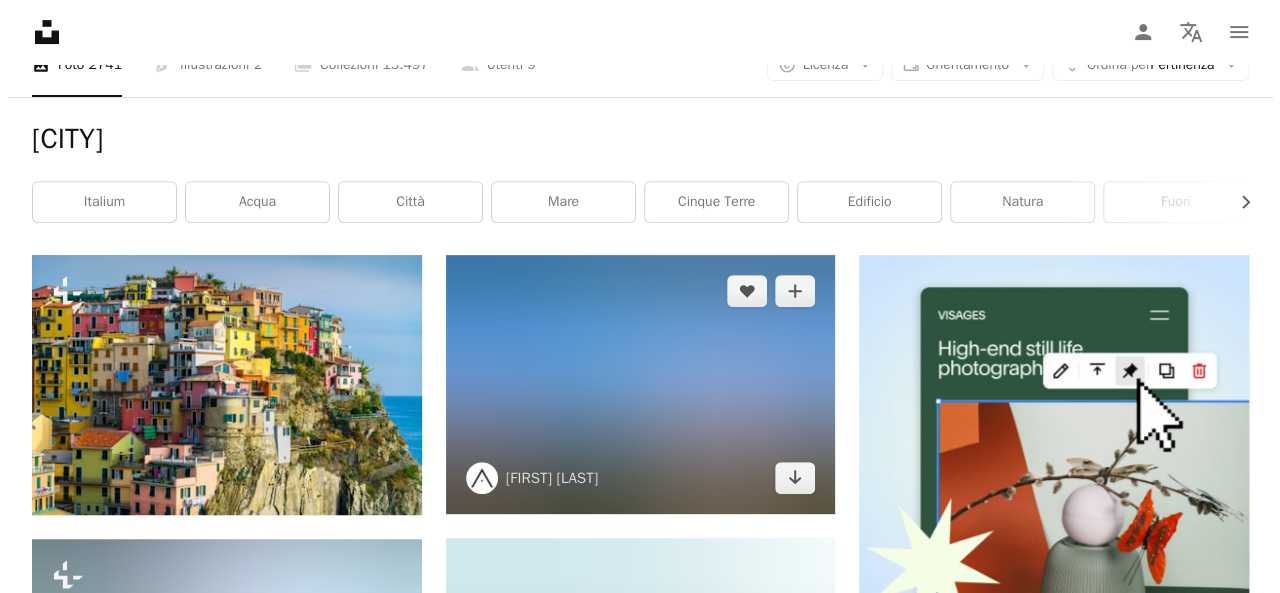 scroll, scrollTop: 300, scrollLeft: 0, axis: vertical 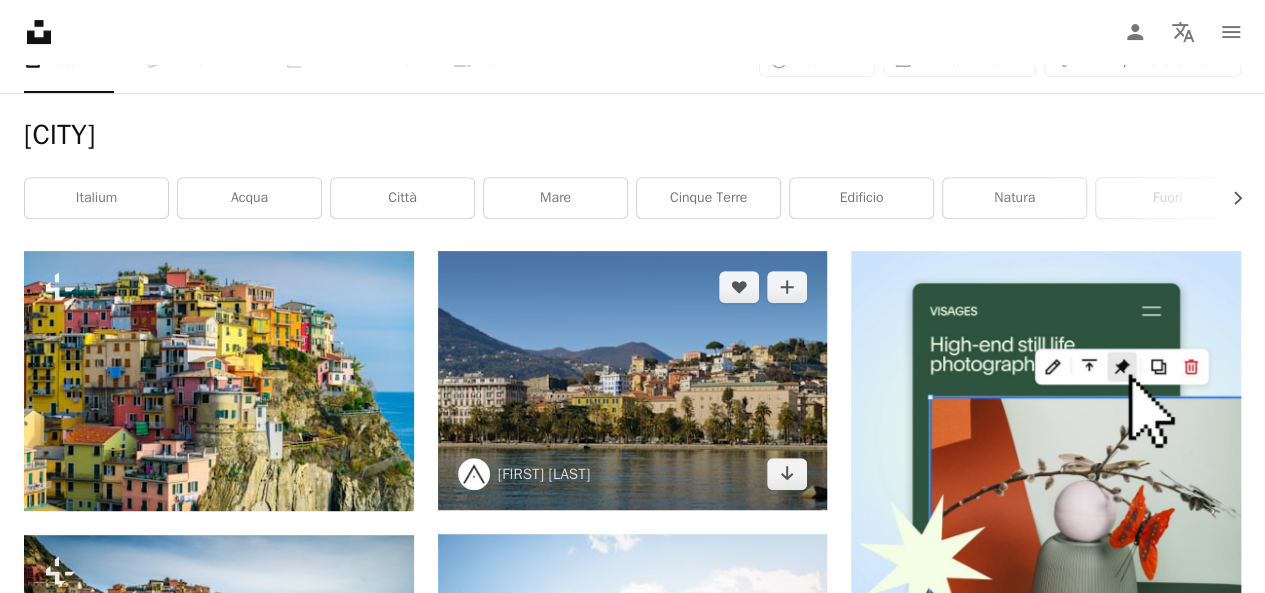 click at bounding box center (633, 380) 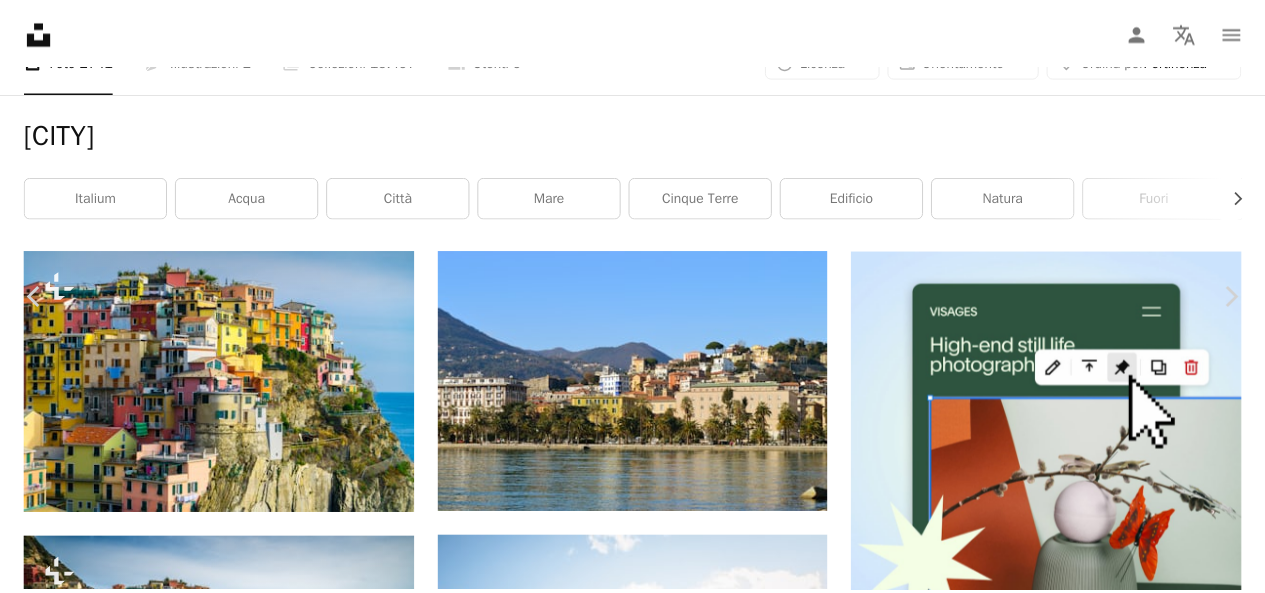 scroll, scrollTop: 0, scrollLeft: 0, axis: both 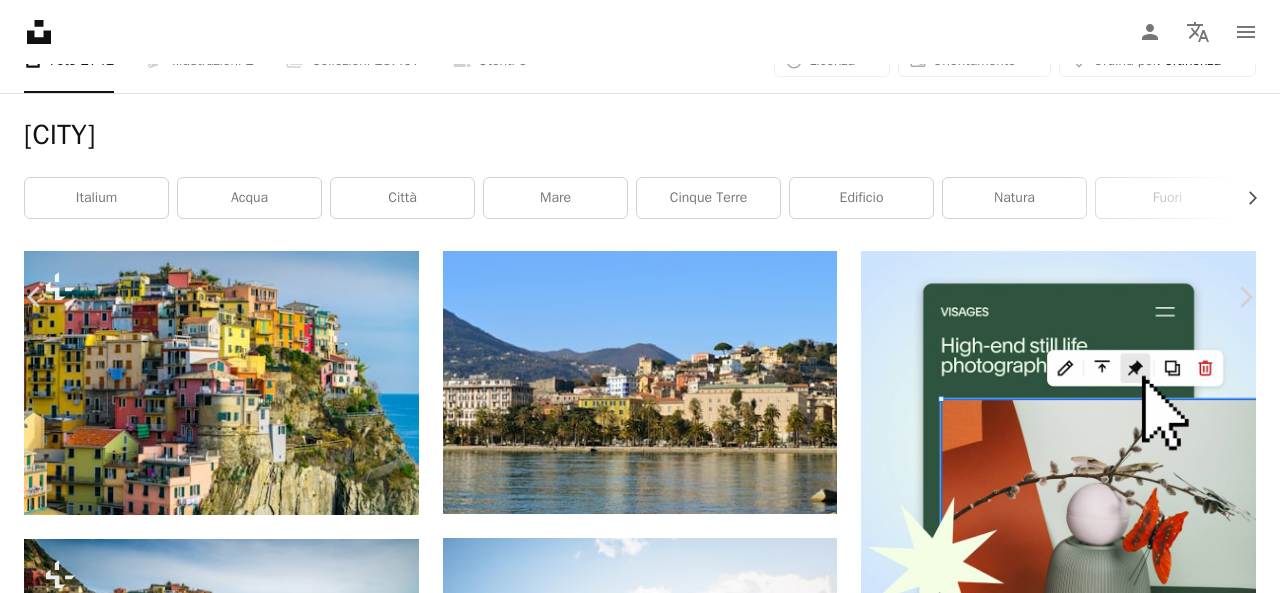 click on "Chevron down" 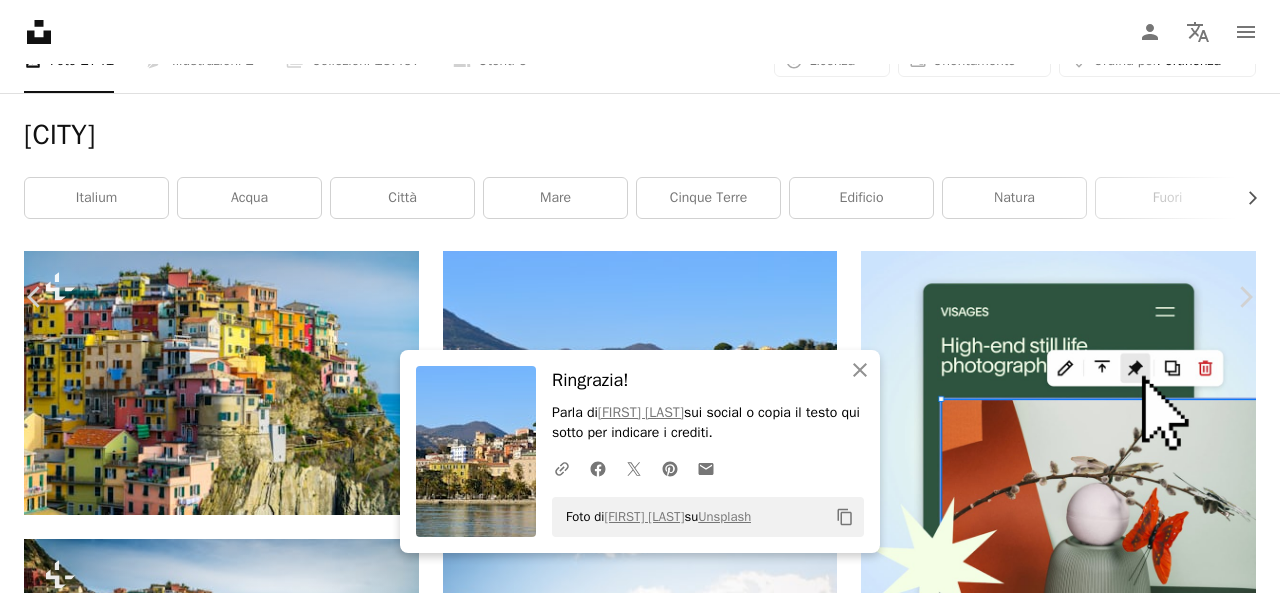 drag, startPoint x: 24, startPoint y: 16, endPoint x: 69, endPoint y: 62, distance: 64.3506 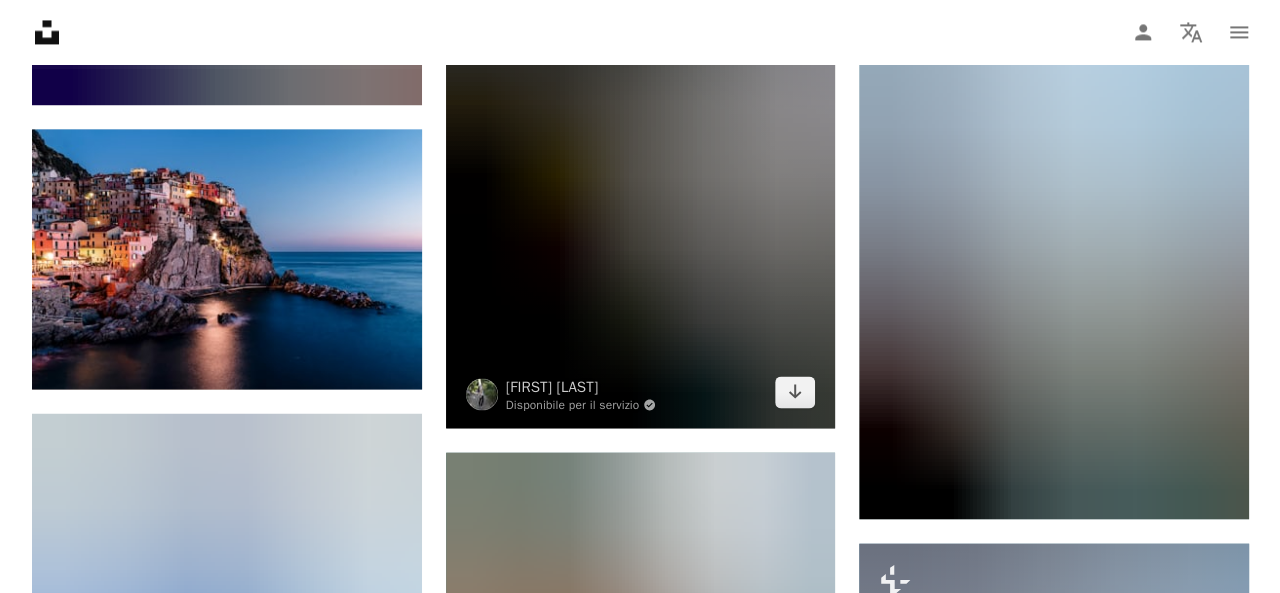 scroll, scrollTop: 1600, scrollLeft: 0, axis: vertical 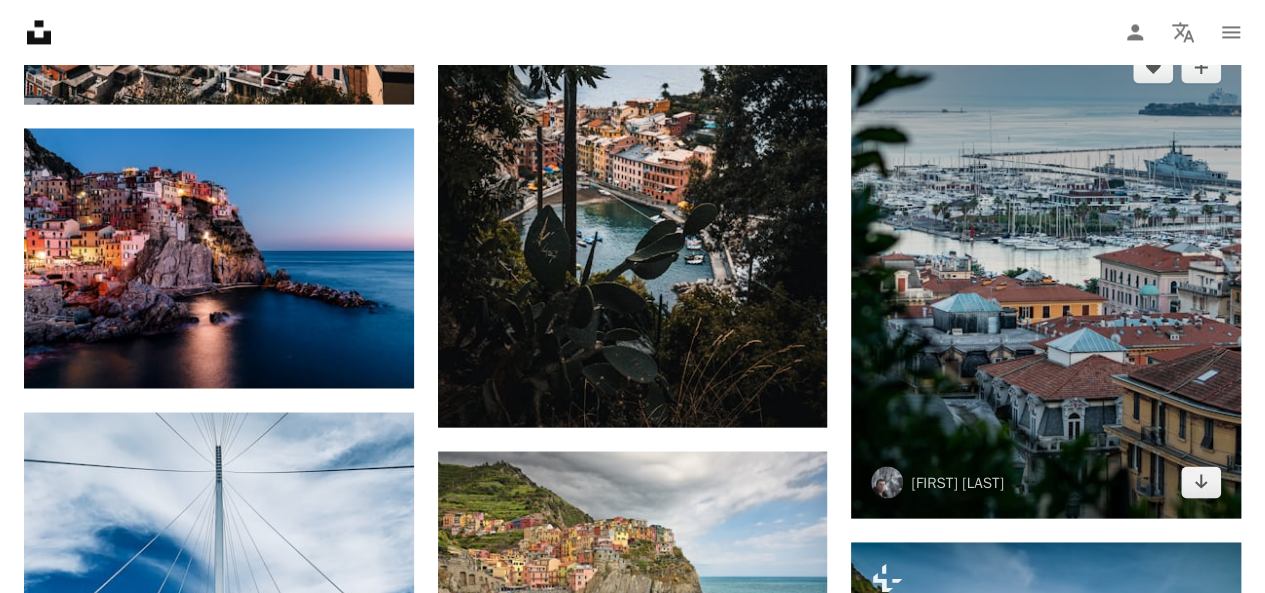 click at bounding box center [1046, 274] 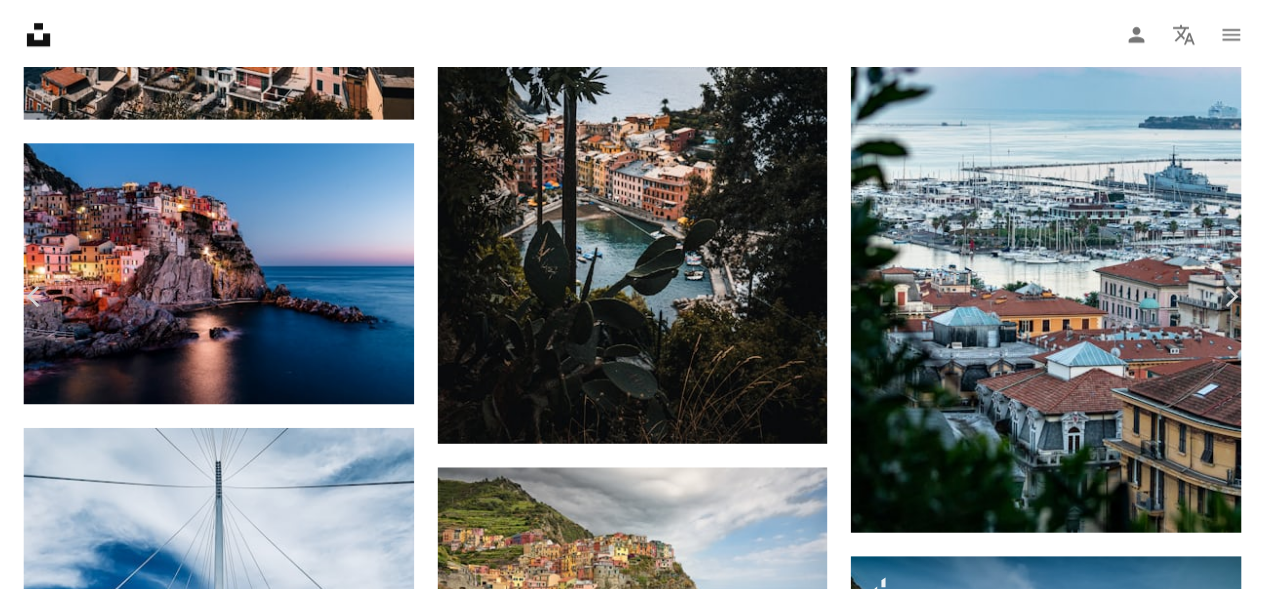 scroll, scrollTop: 0, scrollLeft: 0, axis: both 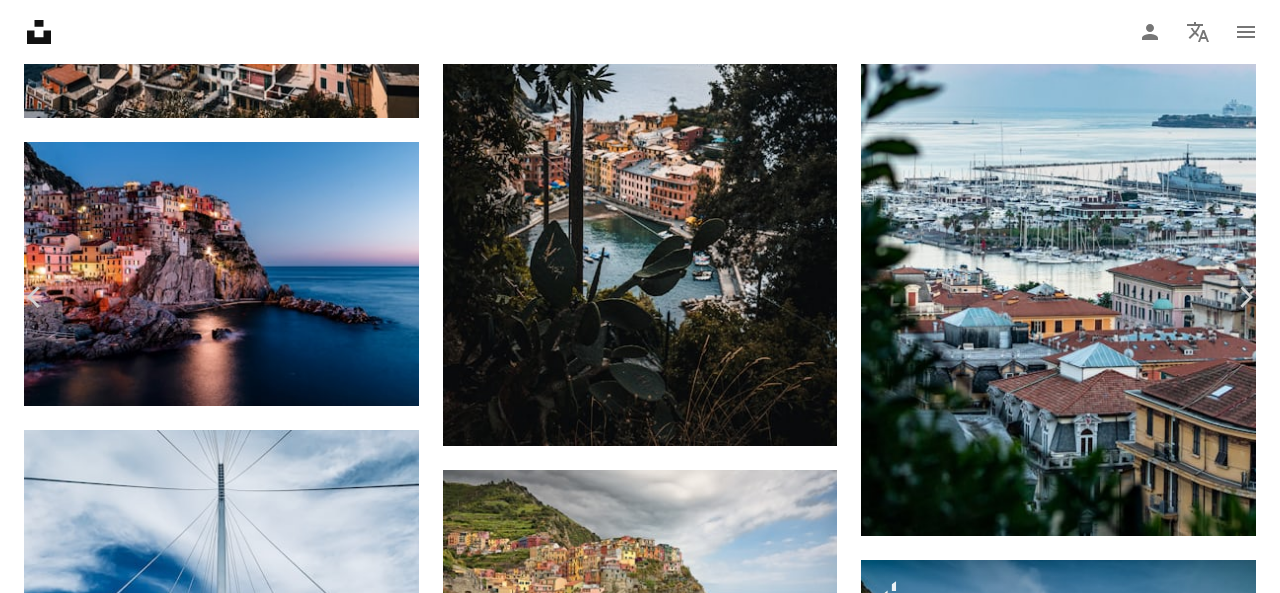 click on "An X shape" at bounding box center [20, 20] 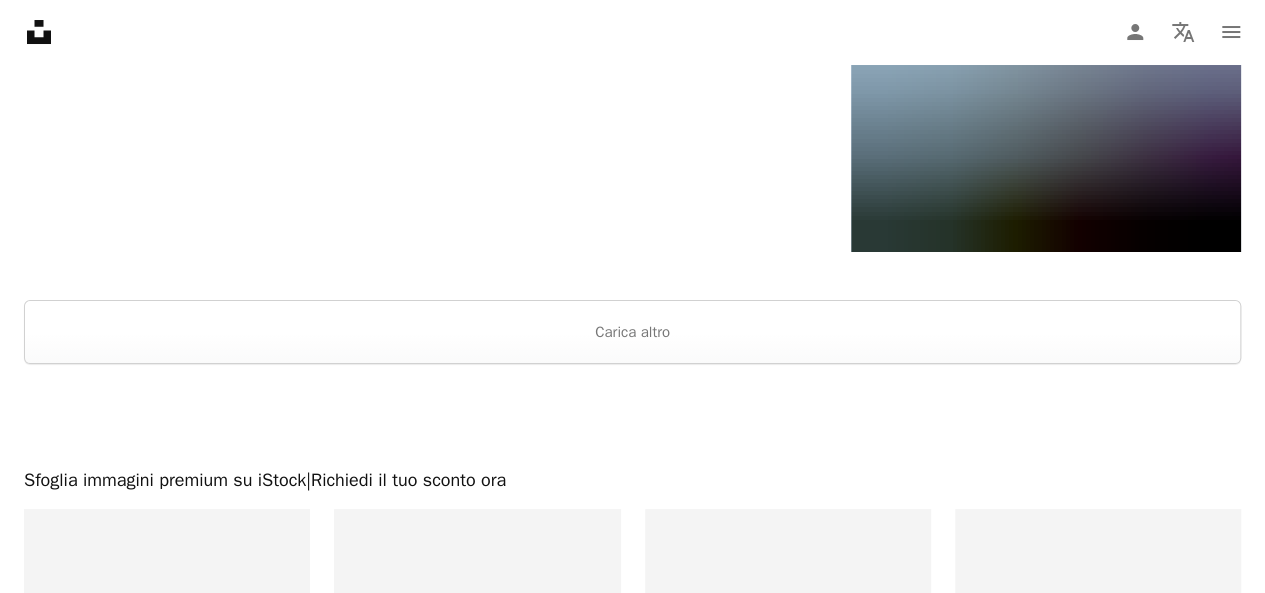scroll, scrollTop: 3900, scrollLeft: 0, axis: vertical 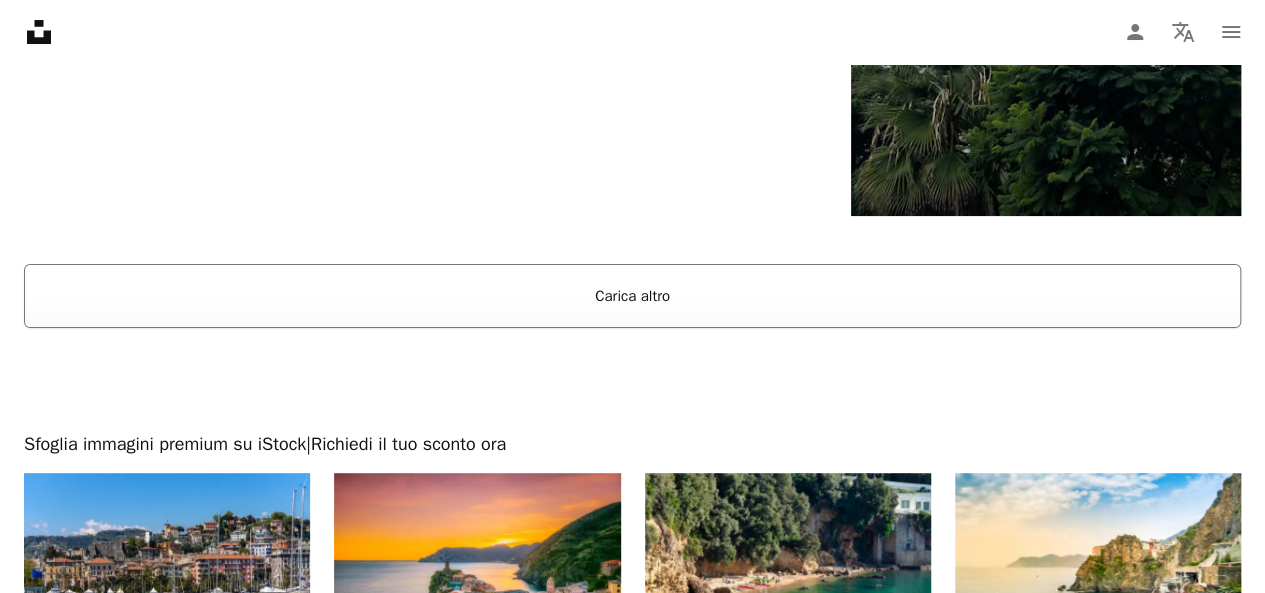 click on "Carica altro" at bounding box center (632, 296) 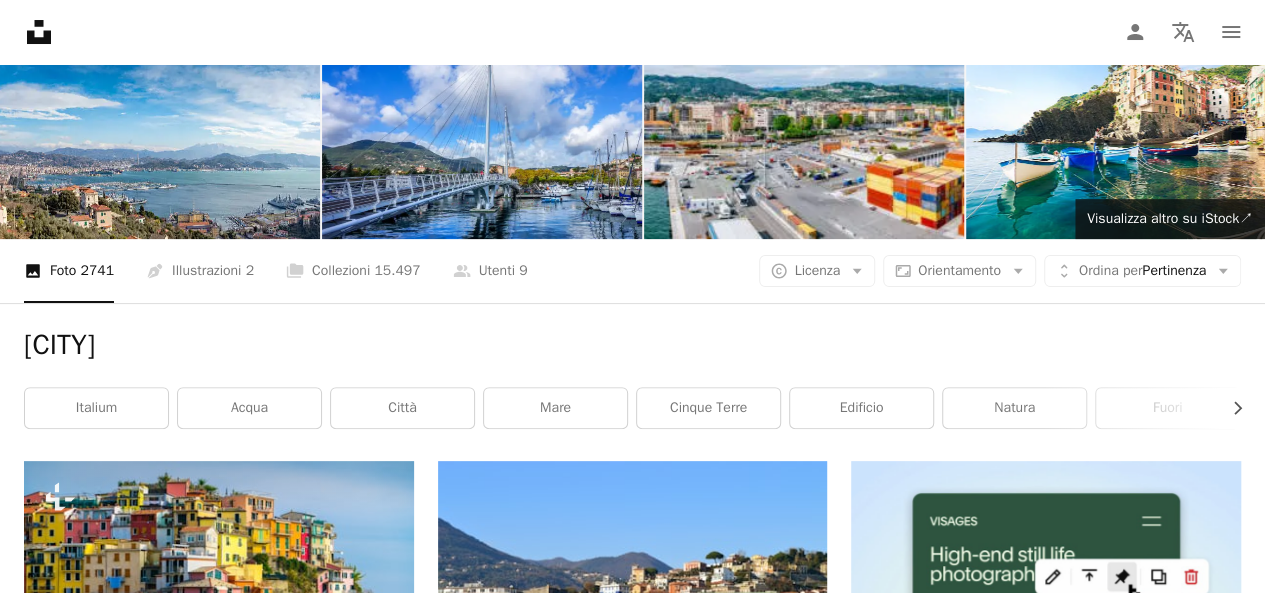 scroll, scrollTop: 0, scrollLeft: 0, axis: both 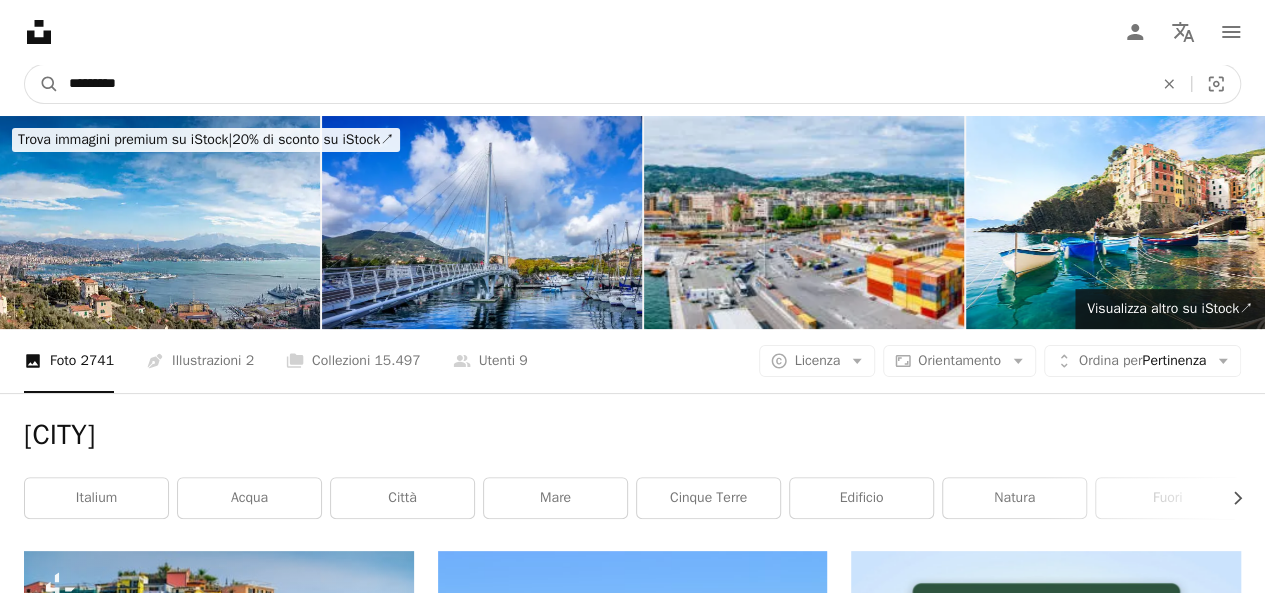 drag, startPoint x: 246, startPoint y: 79, endPoint x: -102, endPoint y: 79, distance: 348 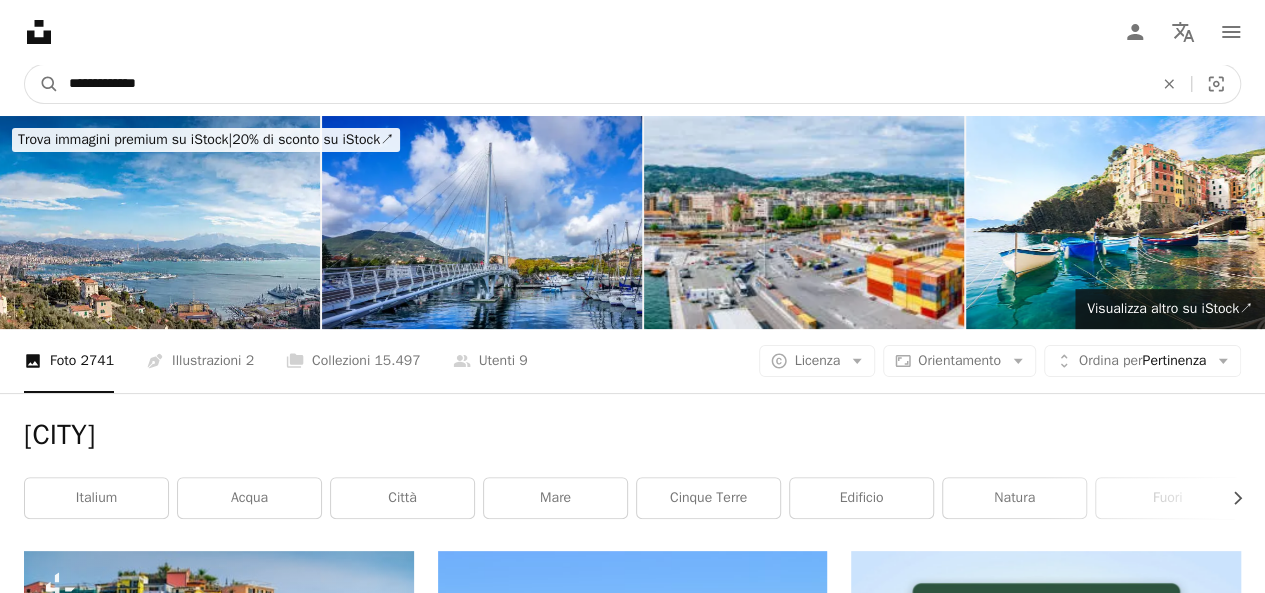 type on "**********" 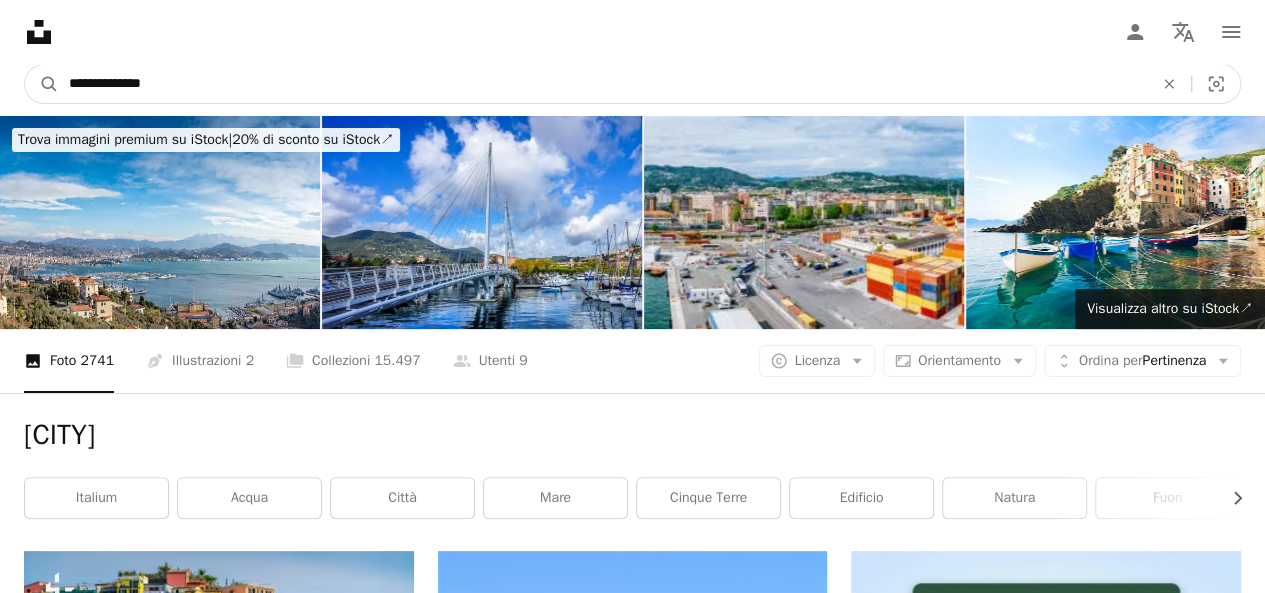 click on "A magnifying glass" at bounding box center (42, 84) 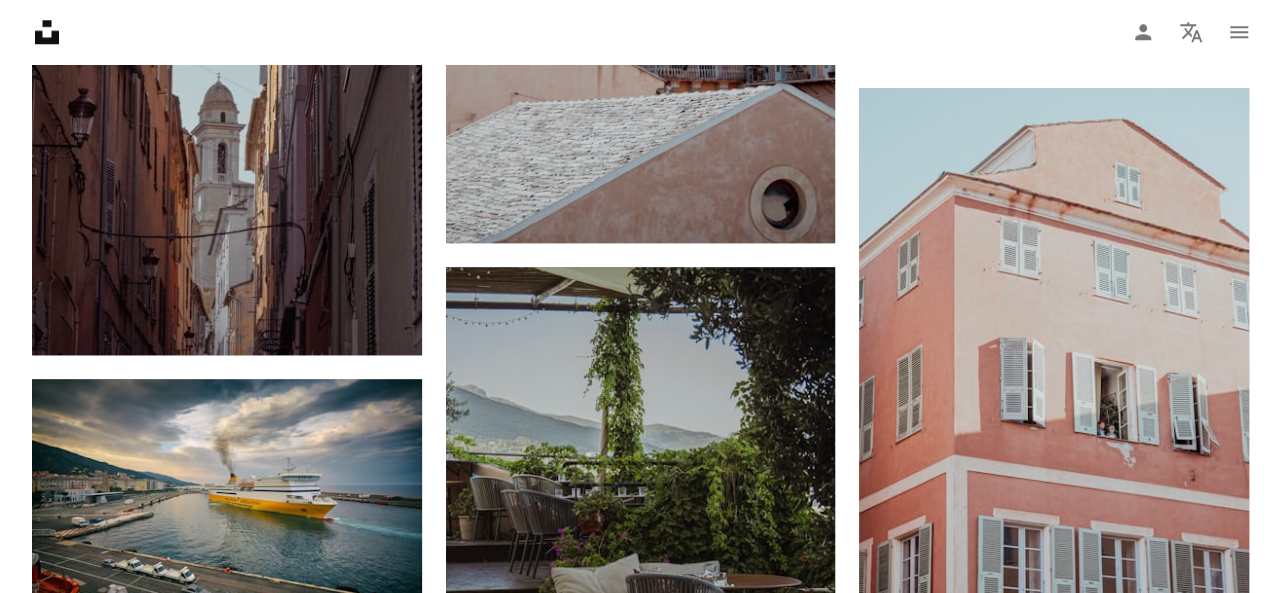 scroll, scrollTop: 300, scrollLeft: 0, axis: vertical 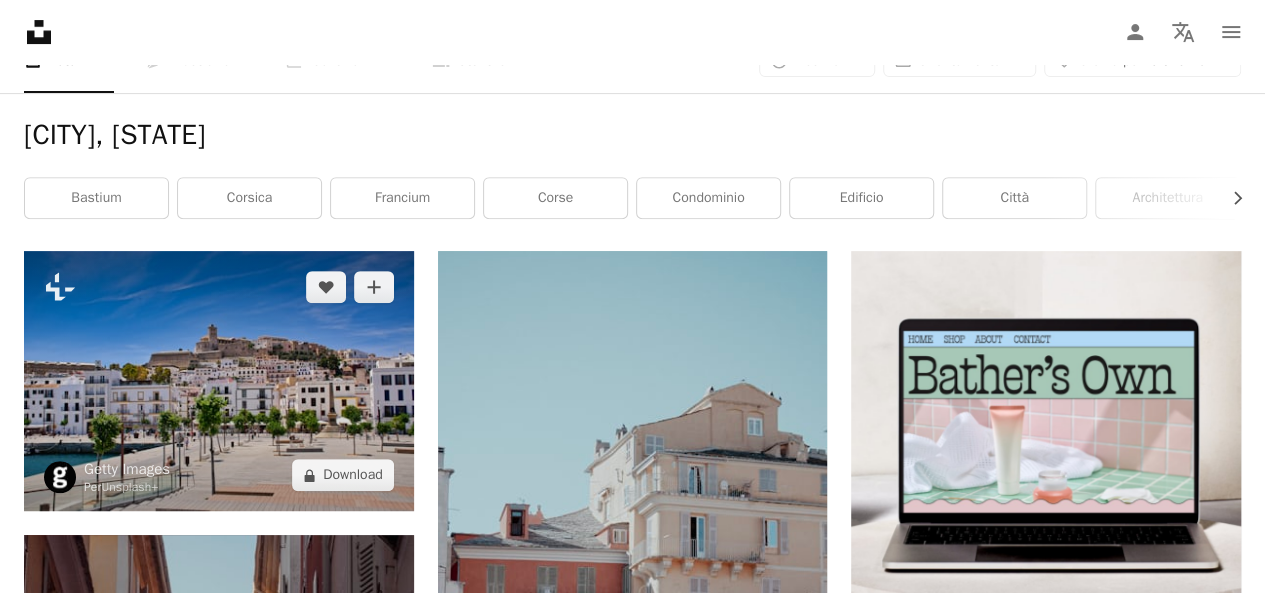click at bounding box center (219, 381) 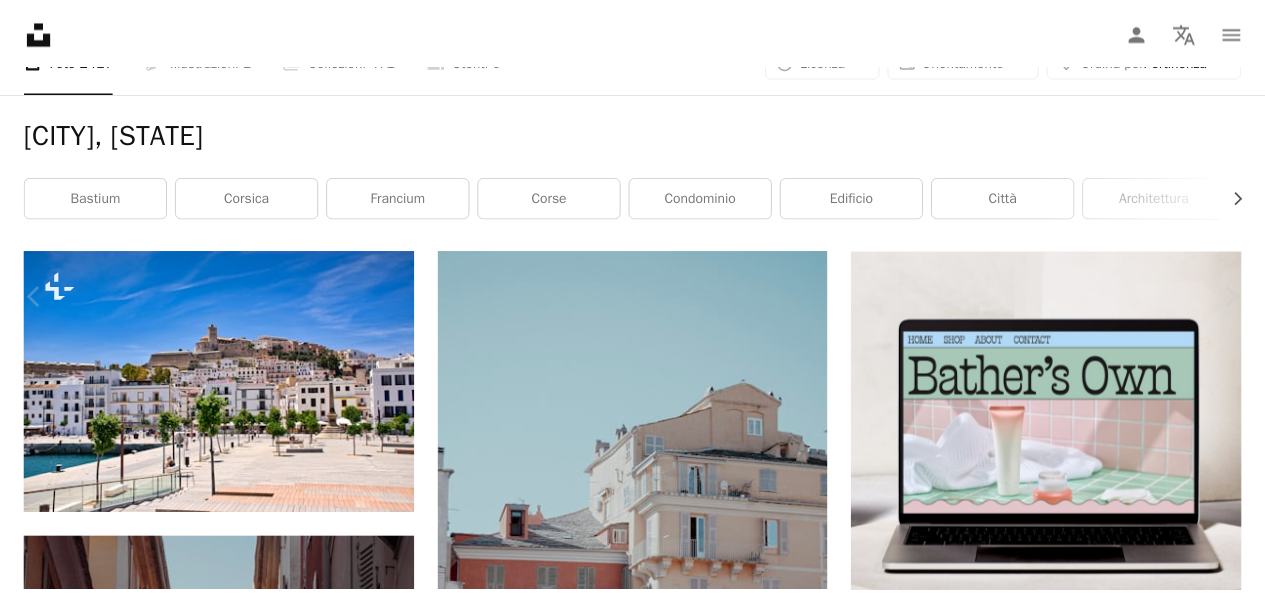 scroll, scrollTop: 0, scrollLeft: 0, axis: both 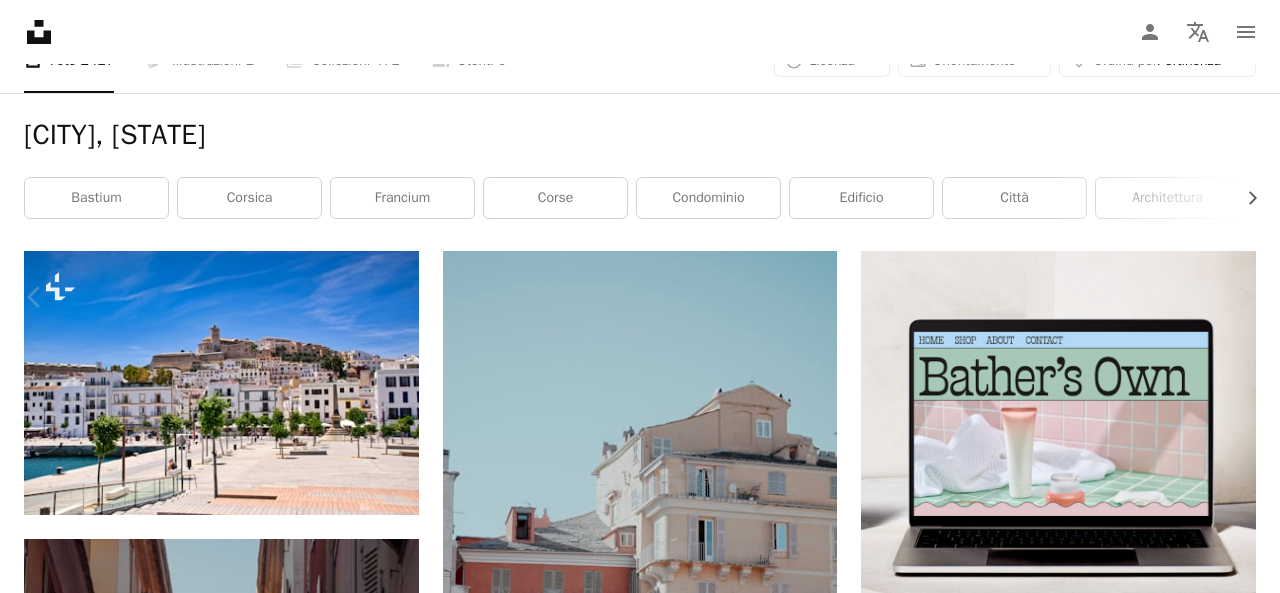click on "An X shape Chevron left Chevron right Getty Images Per Unsplash+ A heart A plus sign A lock Download Zoom in A forward-right arrow Condividi More Actions Calendar outlined Pubblicato il 19 ottobre 2023 Camera NIKON CORPORATION, NIKON D5600 Safety Con licenza Unsplash+ spiaggia viaggio città mare architettura estate fotografia isola Assolato orizzontale immagine a colori nessun popolo Vacanze posto famoso villaggio turistico Isola di Ibiza Immagini gratuite Immagini correlate Plus sign for Unsplash+ A heart A plus sign Getty Images Per Unsplash+ A lock Download Plus sign for Unsplash+ A heart A plus sign Getty Images Per Unsplash+ A lock Download Plus sign for Unsplash+ A heart A plus sign Getty Images Per Unsplash+ A lock Download Plus sign for Unsplash+ A heart A plus sign Getty Images Per Unsplash+ A lock Download Plus sign for Unsplash+ A heart A plus sign Getty Images Per Unsplash+ A lock Download A heart Per" at bounding box center [640, 4935] 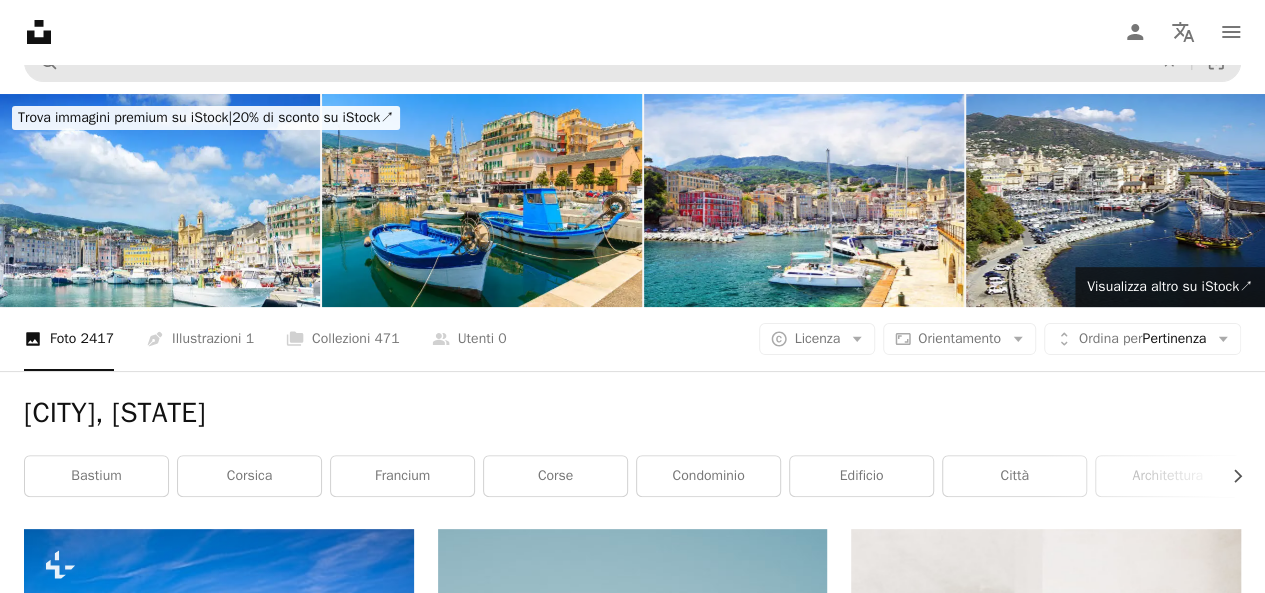 scroll, scrollTop: 0, scrollLeft: 0, axis: both 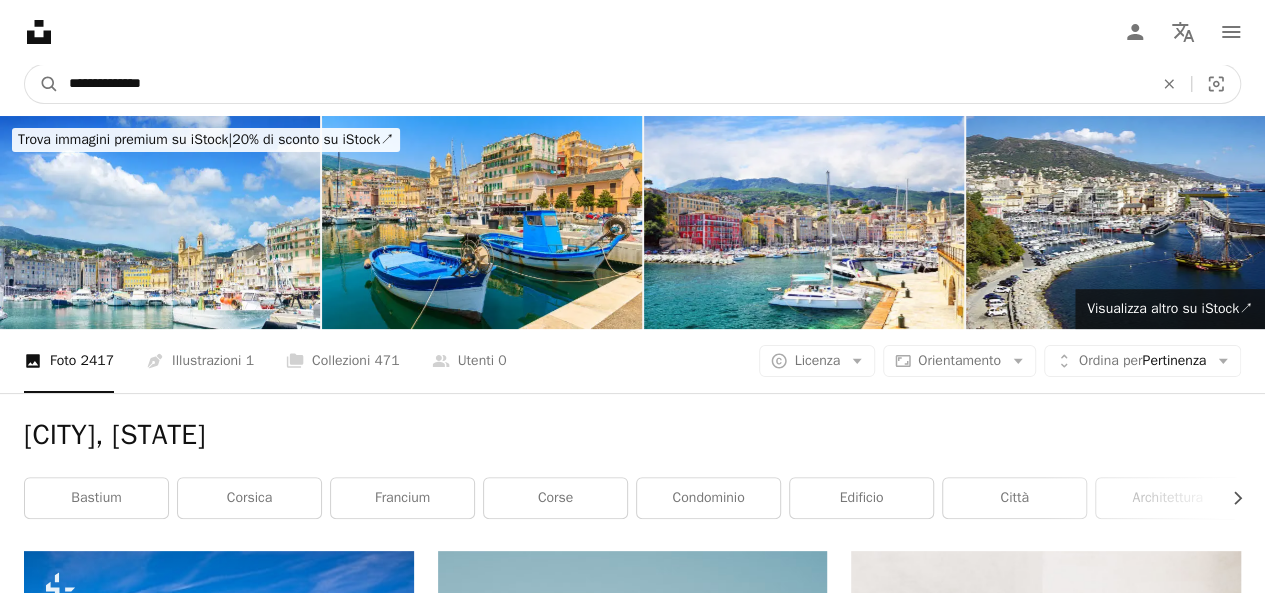 drag, startPoint x: 158, startPoint y: 88, endPoint x: 130, endPoint y: 84, distance: 28.284271 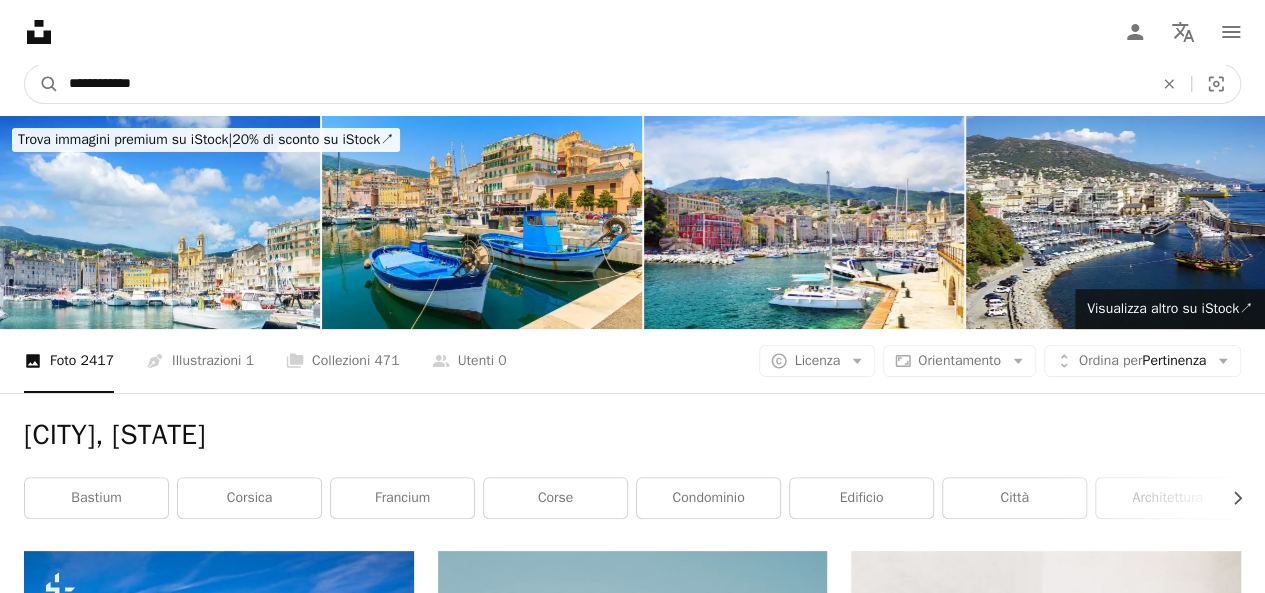 type on "**********" 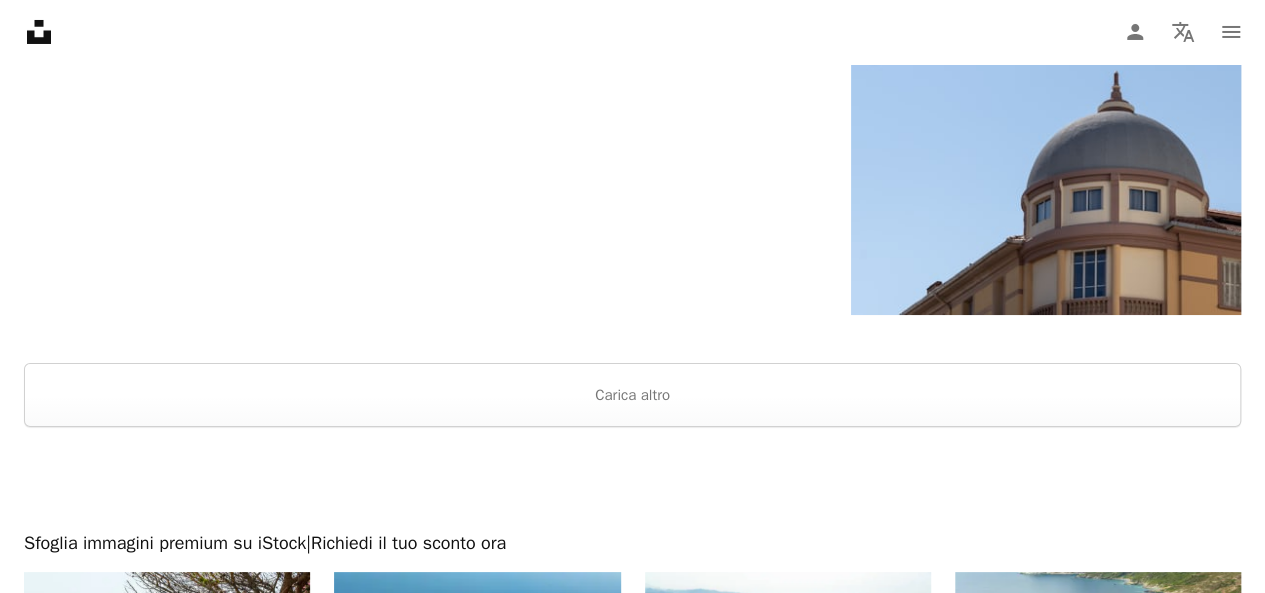 scroll, scrollTop: 3700, scrollLeft: 0, axis: vertical 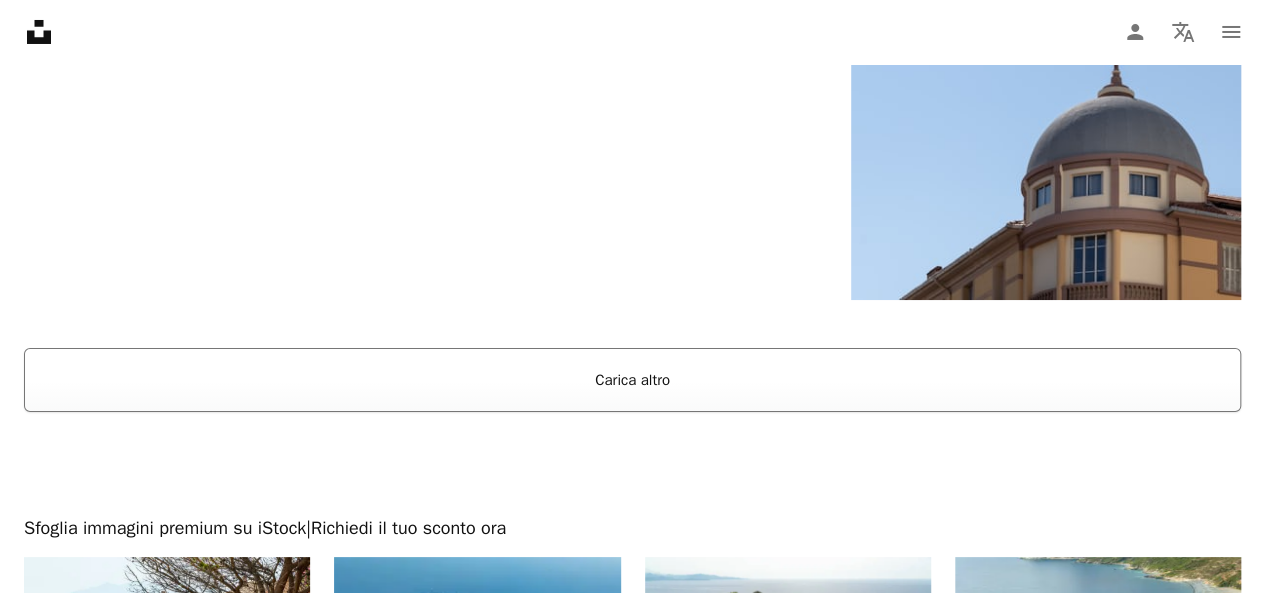 click on "Carica altro" at bounding box center (632, 380) 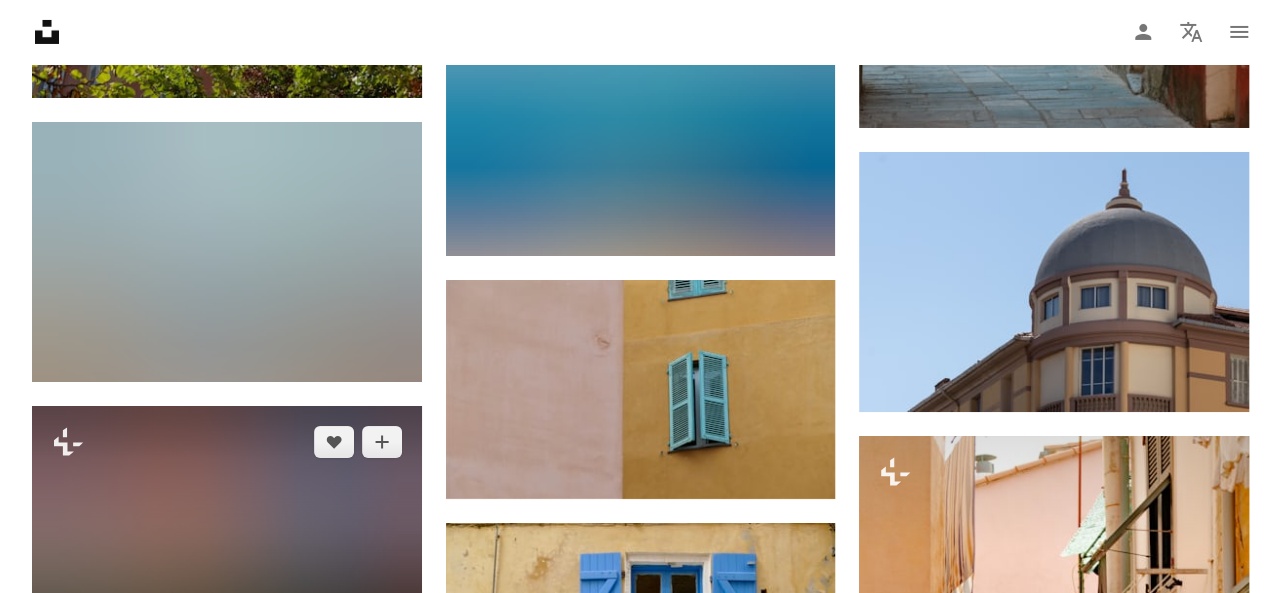 scroll, scrollTop: 3800, scrollLeft: 0, axis: vertical 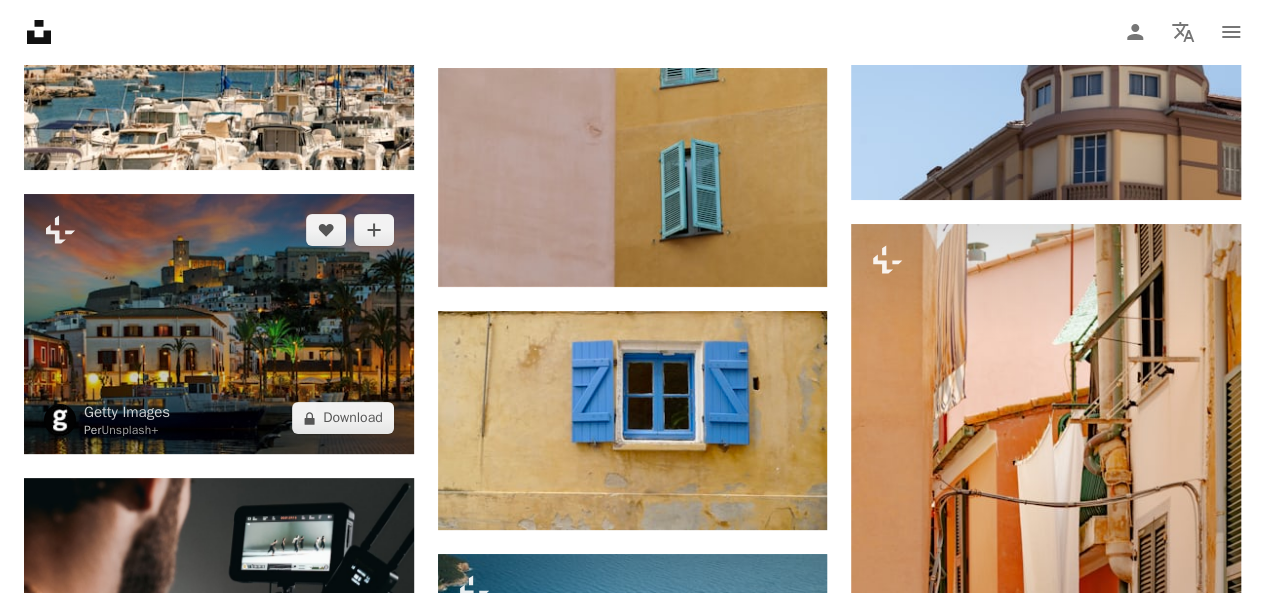 click at bounding box center (219, 324) 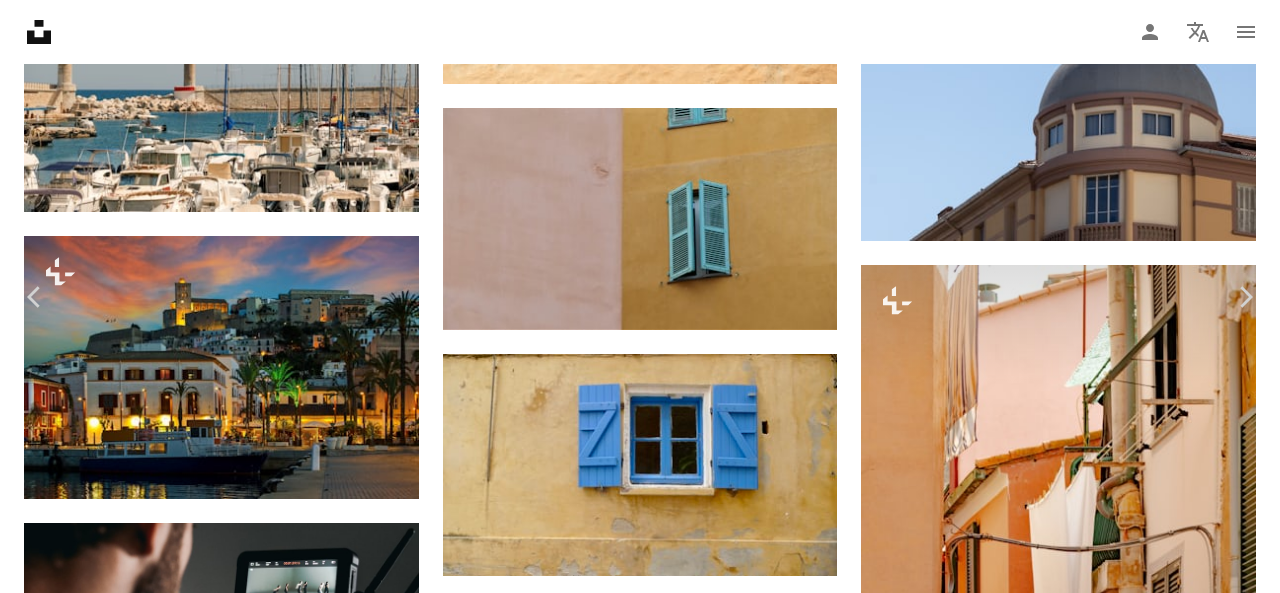 scroll, scrollTop: 600, scrollLeft: 0, axis: vertical 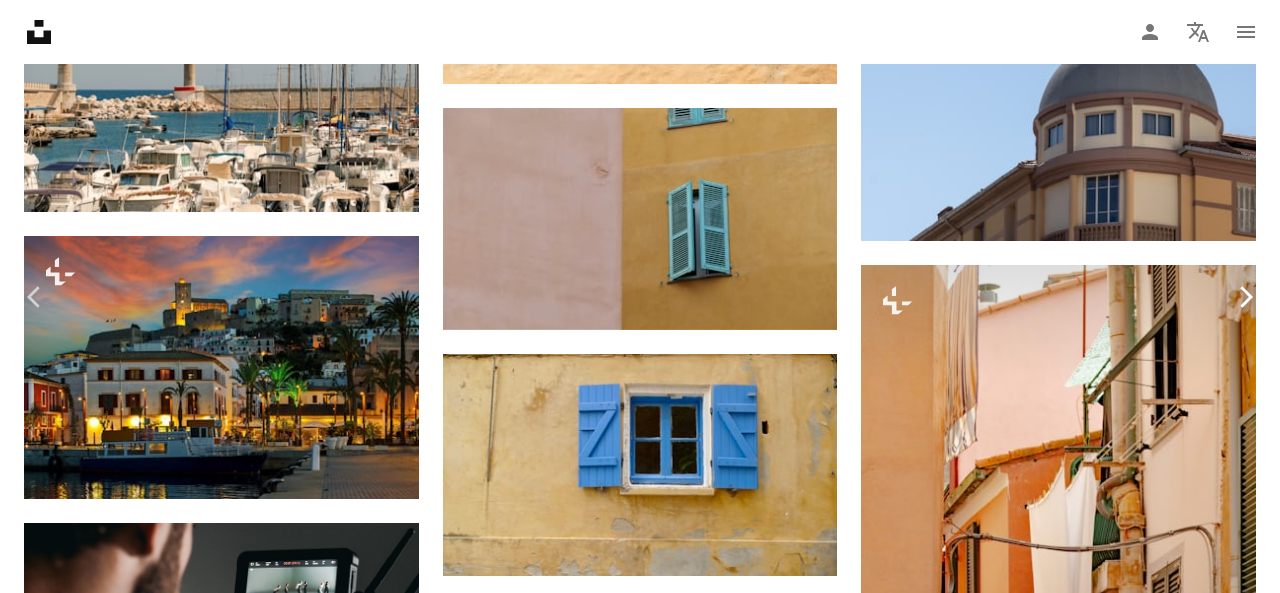 click on "Chevron right" at bounding box center [1245, 297] 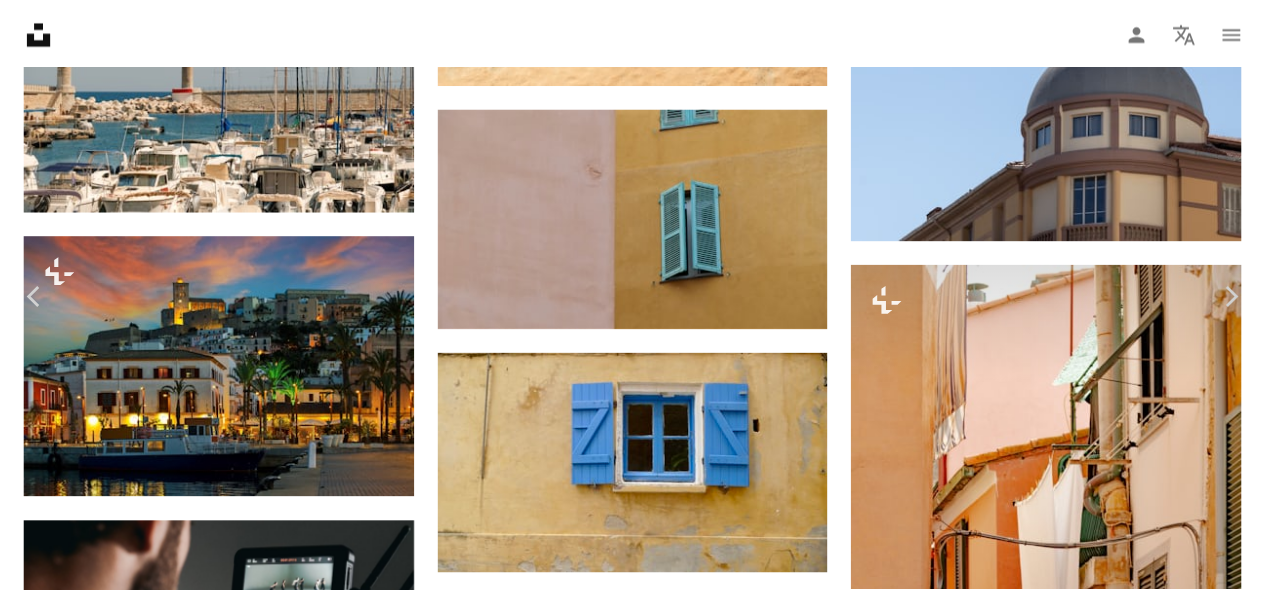 scroll, scrollTop: 0, scrollLeft: 0, axis: both 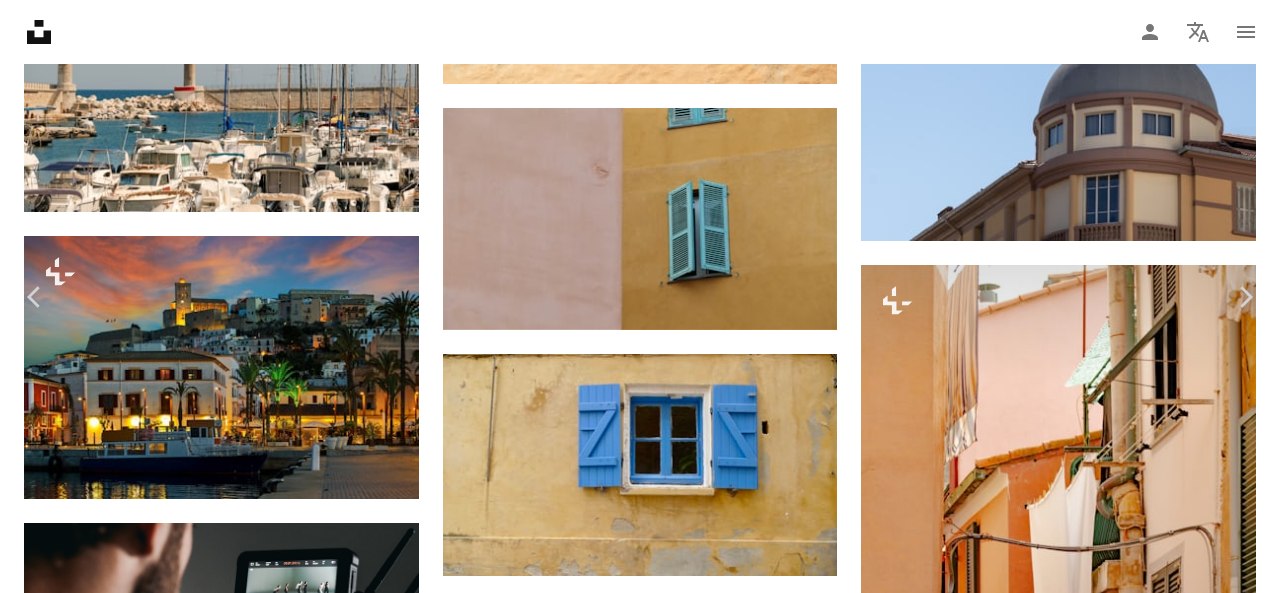 click on "An X shape" at bounding box center (20, 20) 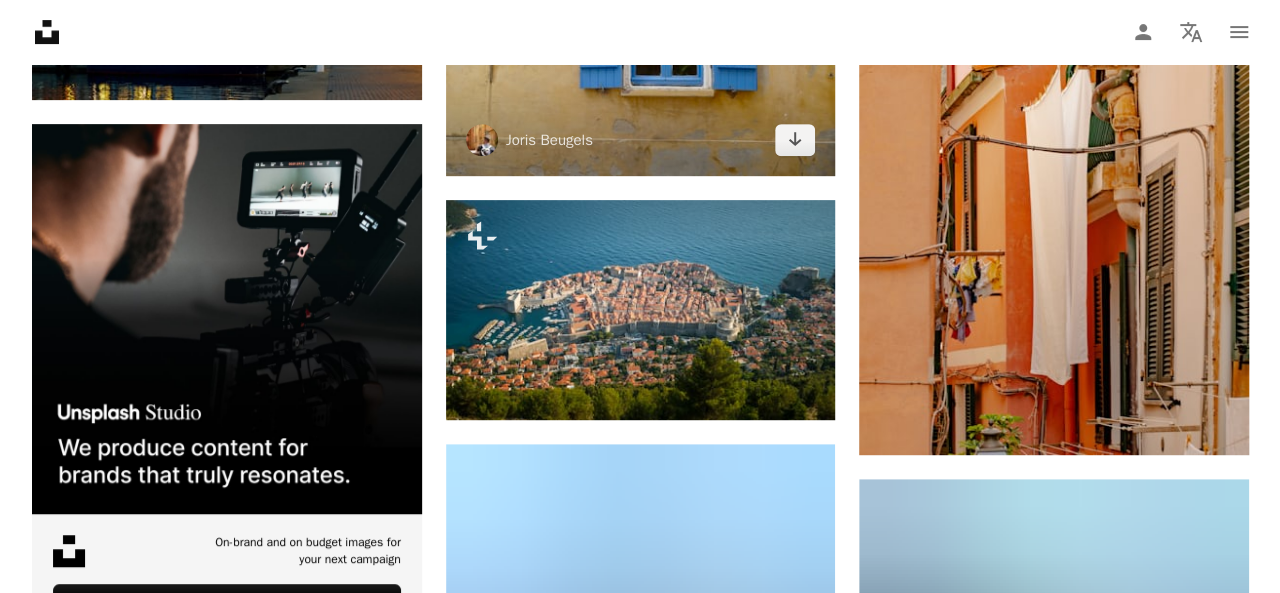 scroll, scrollTop: 4200, scrollLeft: 0, axis: vertical 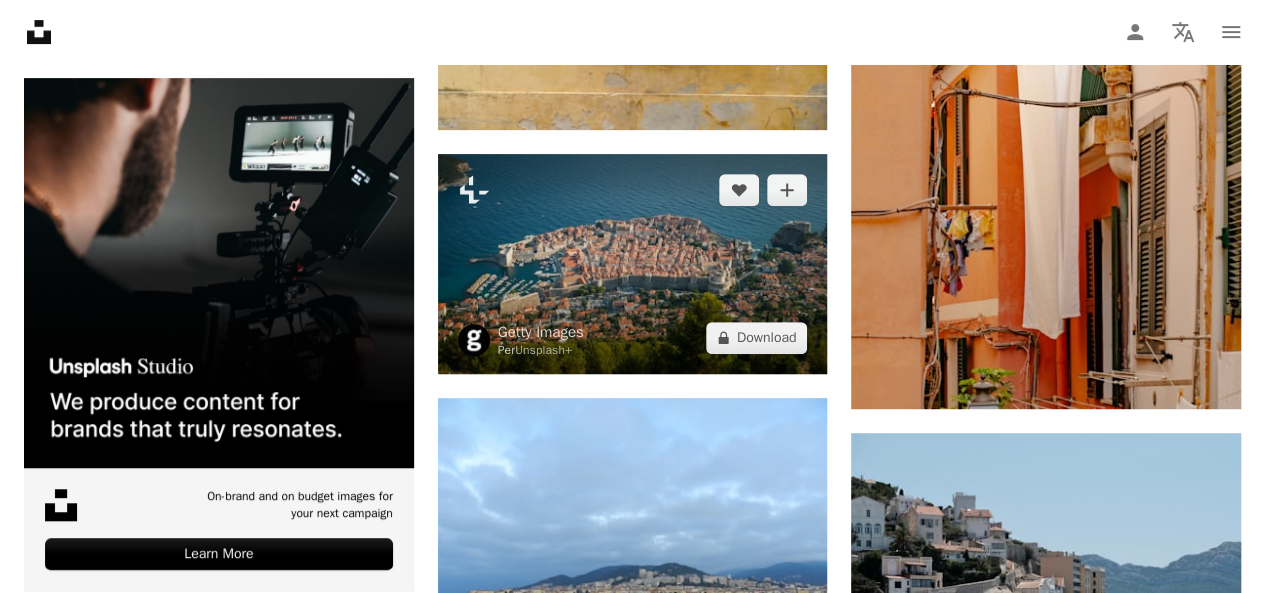 click at bounding box center [633, 263] 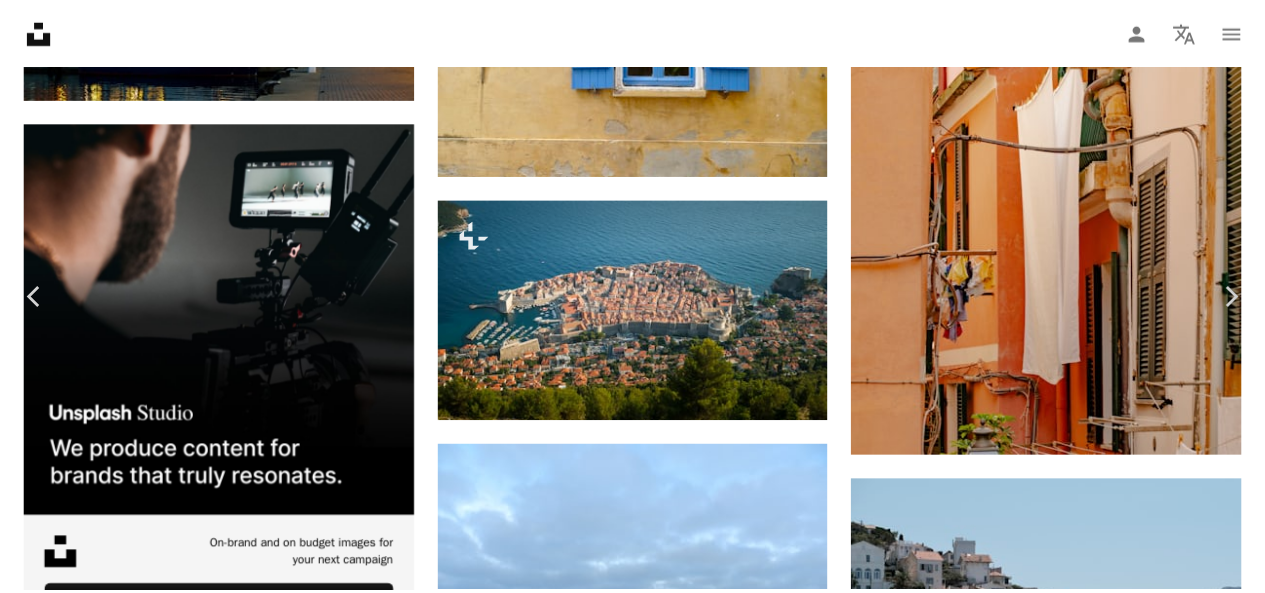 scroll, scrollTop: 200, scrollLeft: 0, axis: vertical 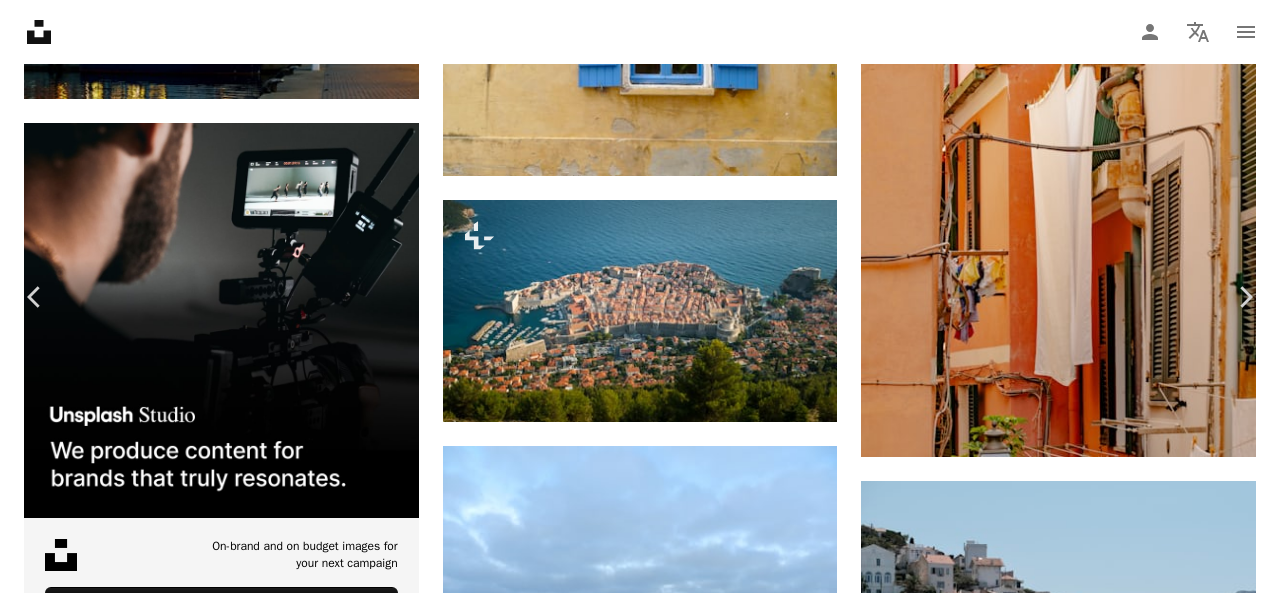 click on "An X shape" at bounding box center [20, 20] 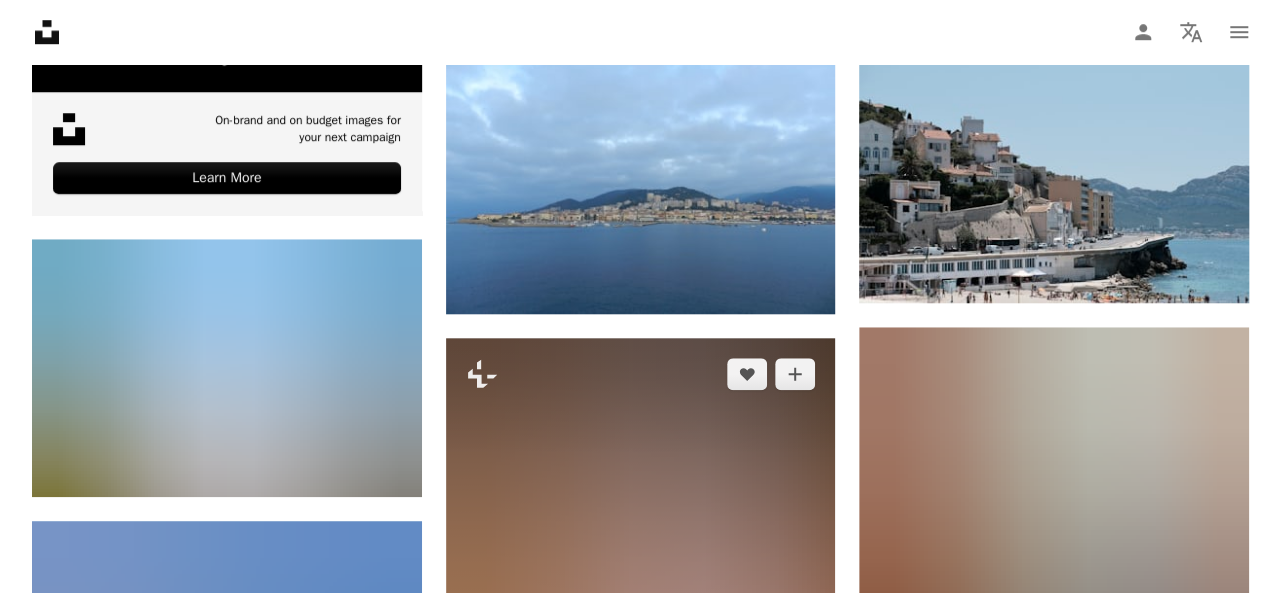 scroll, scrollTop: 4700, scrollLeft: 0, axis: vertical 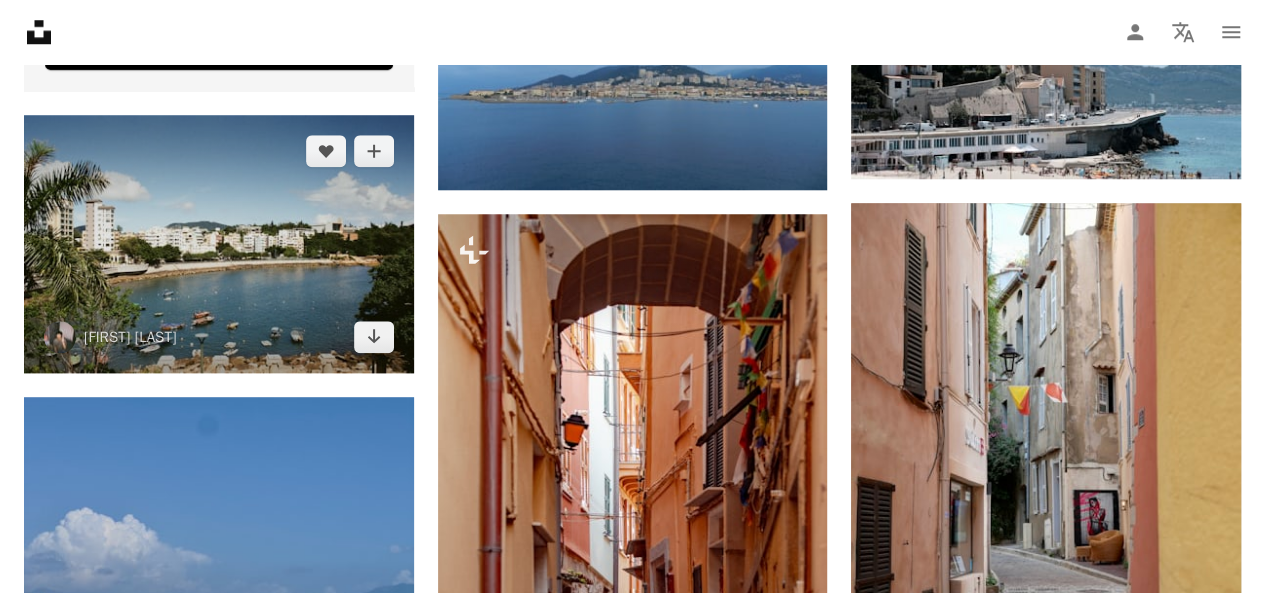 click at bounding box center (219, 244) 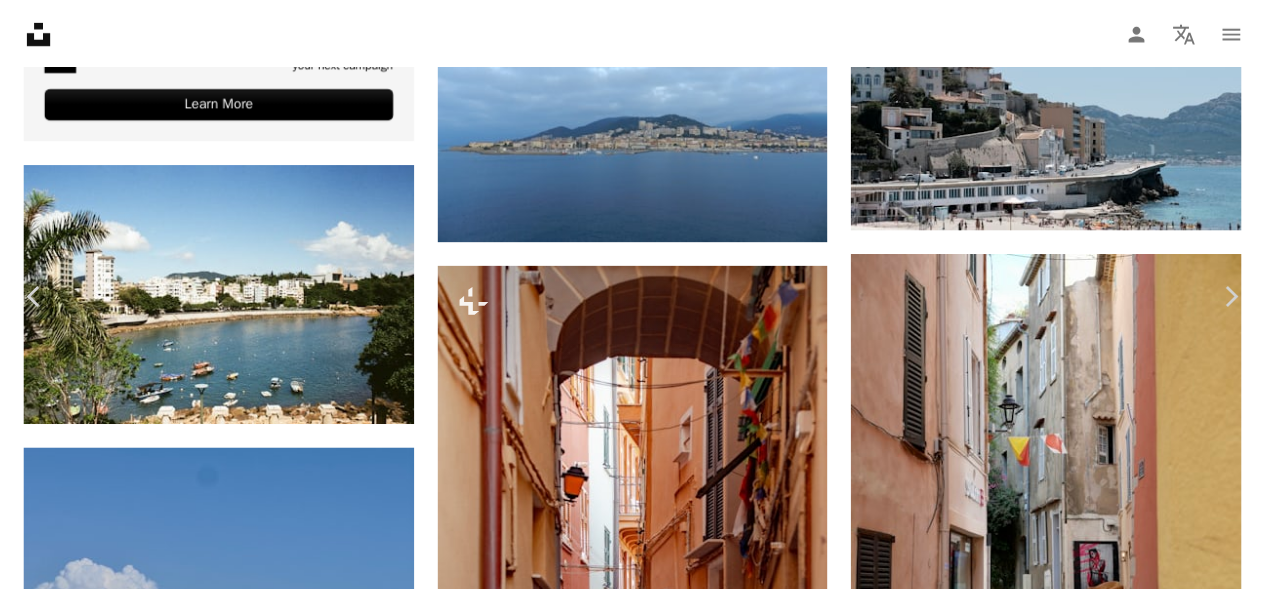 scroll, scrollTop: 400, scrollLeft: 0, axis: vertical 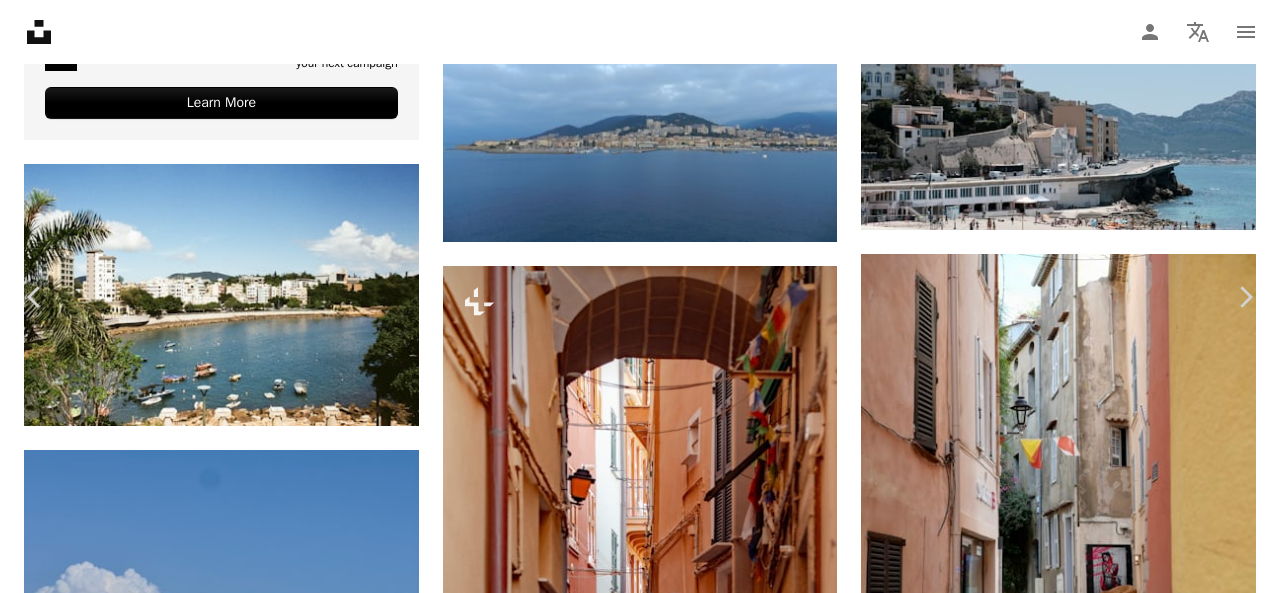 click on "An X shape" at bounding box center [20, 20] 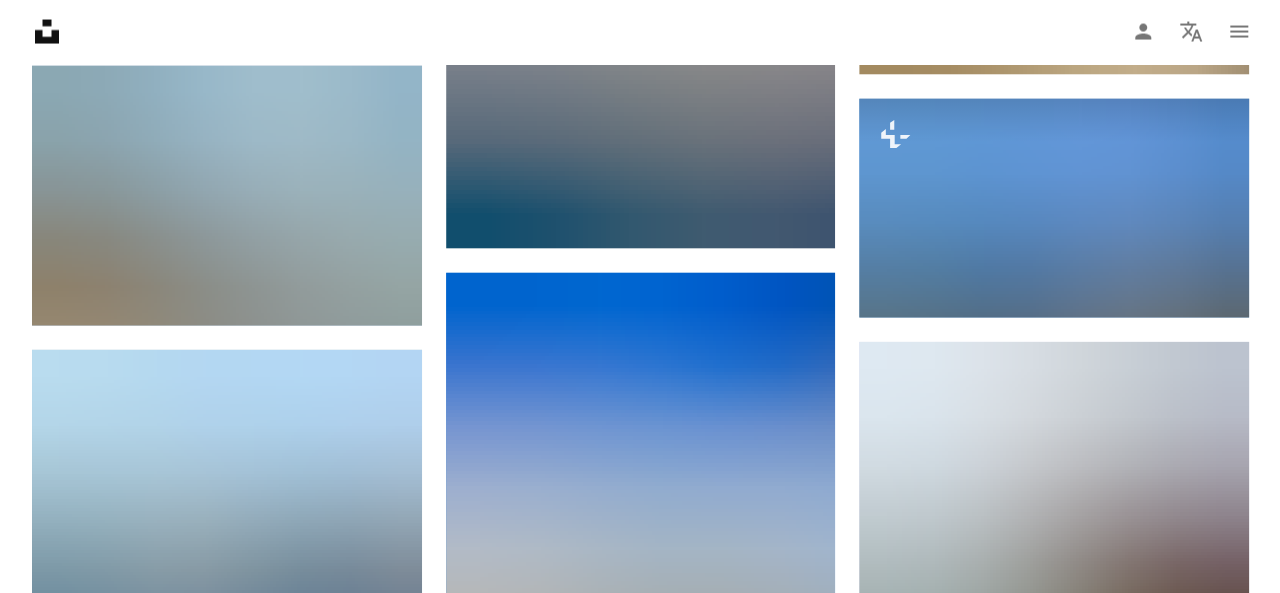 scroll, scrollTop: 6000, scrollLeft: 0, axis: vertical 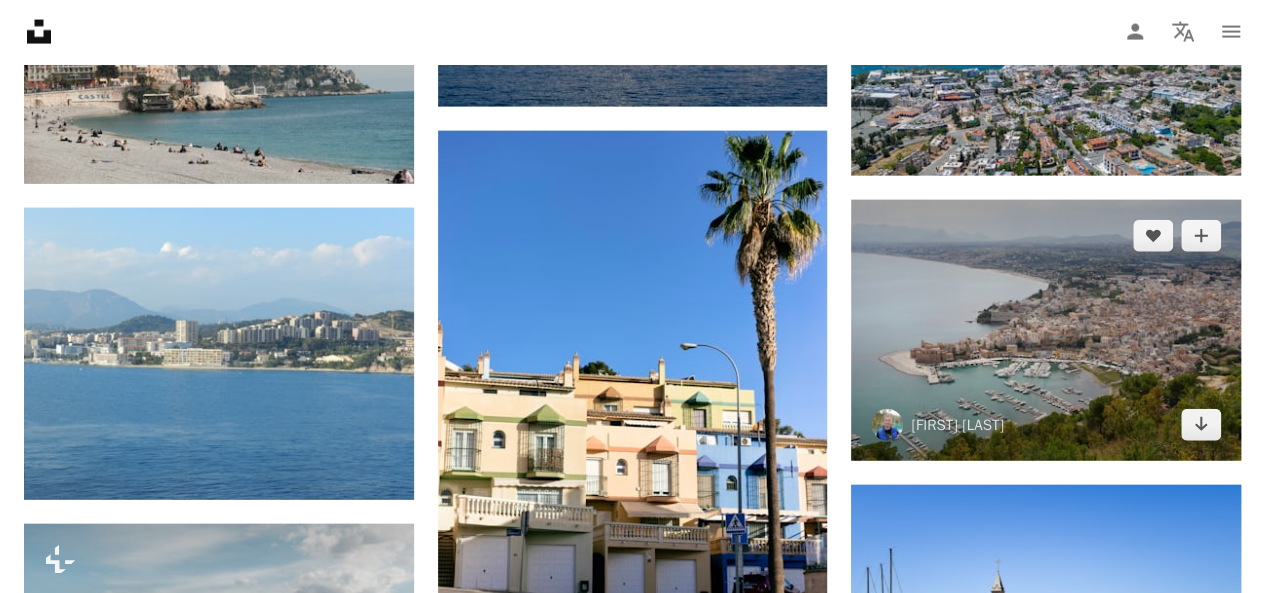 click at bounding box center [1046, 330] 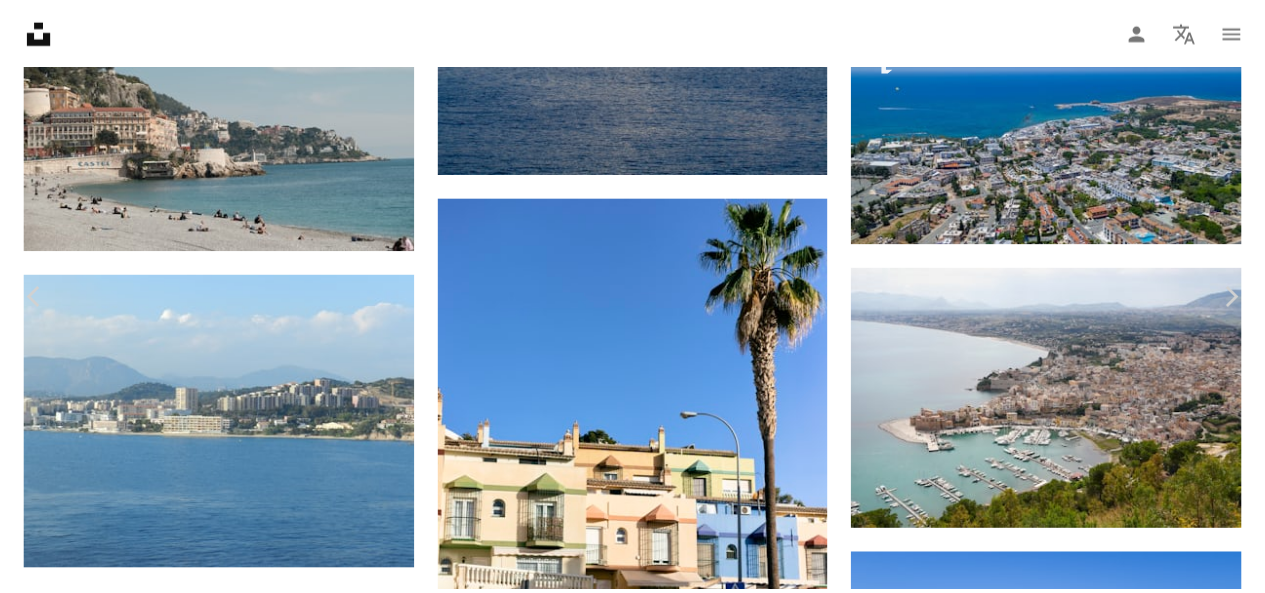scroll, scrollTop: 100, scrollLeft: 0, axis: vertical 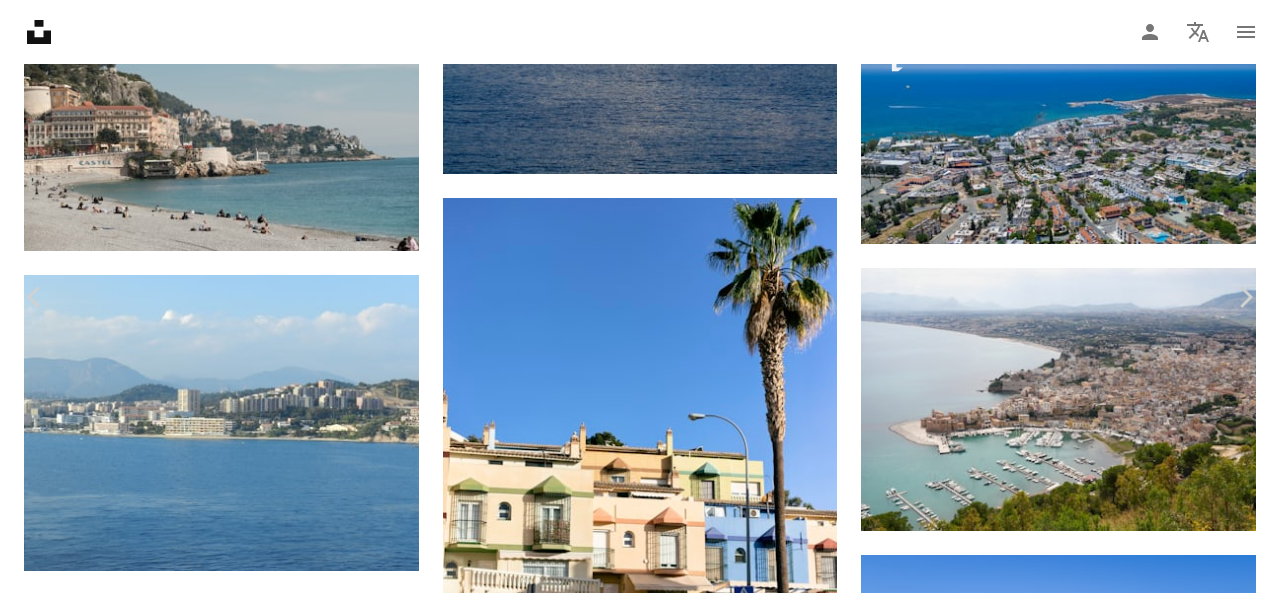 click on "Chevron down" 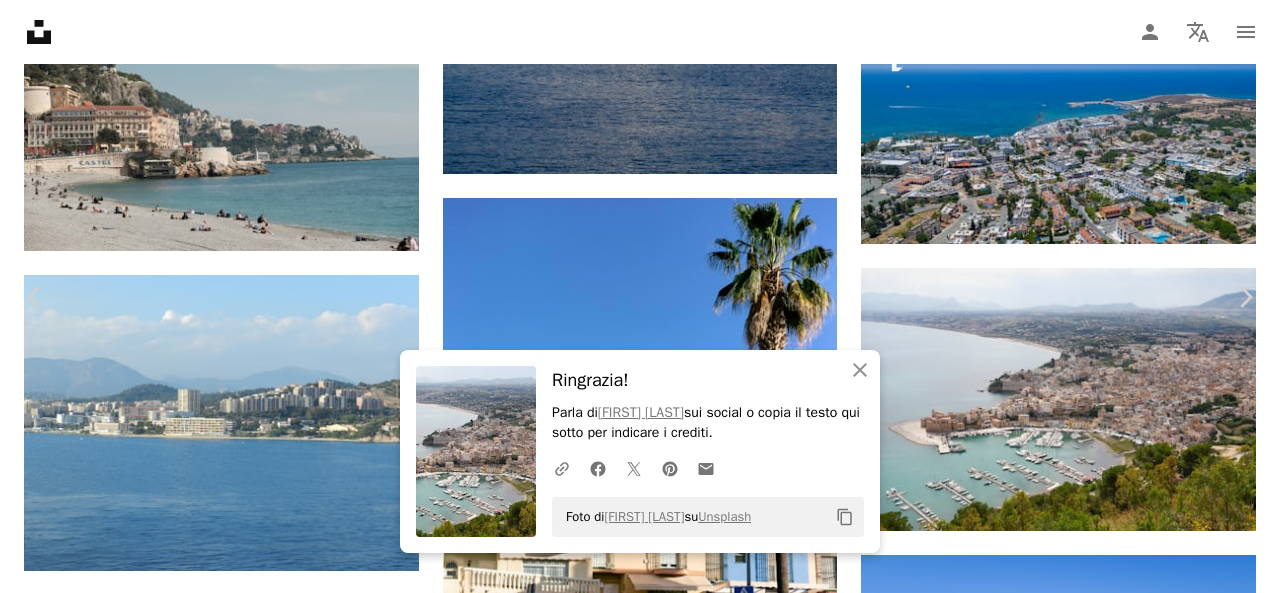click on "An X shape" at bounding box center [20, 20] 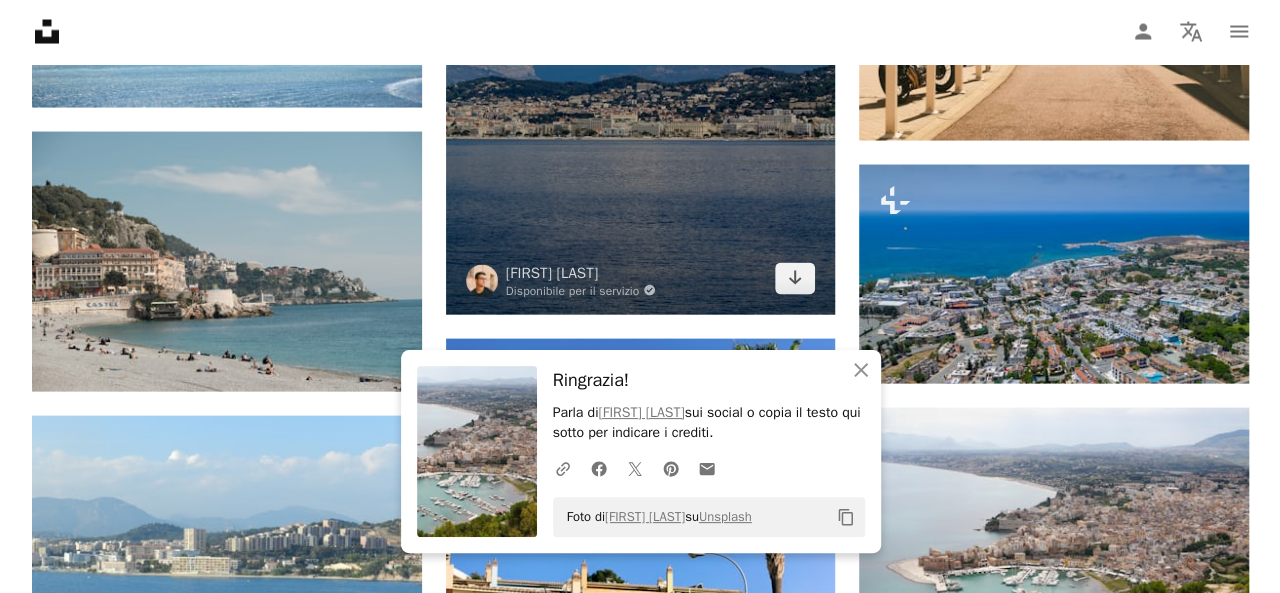 scroll, scrollTop: 5800, scrollLeft: 0, axis: vertical 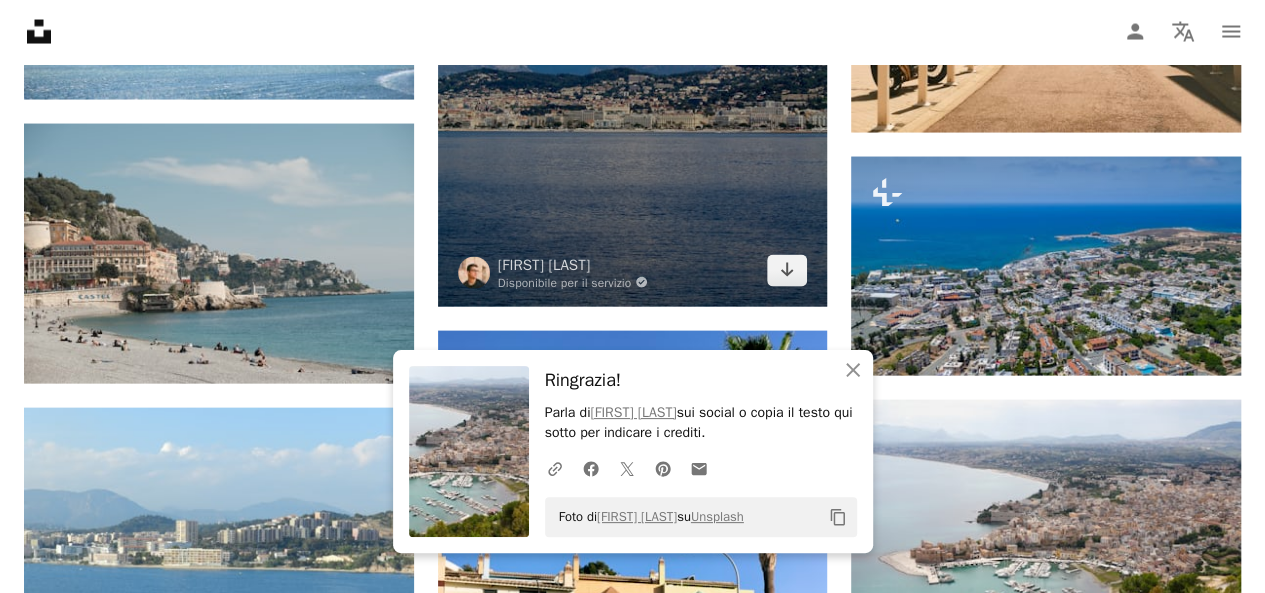 click at bounding box center [633, 14] 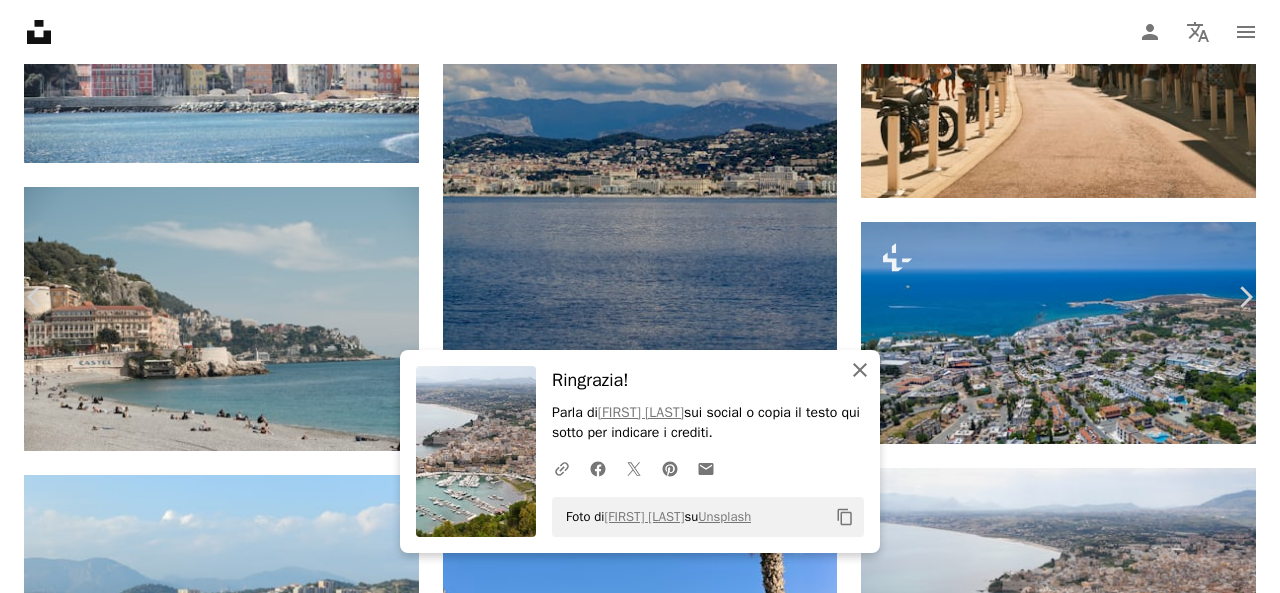 click on "An X shape" 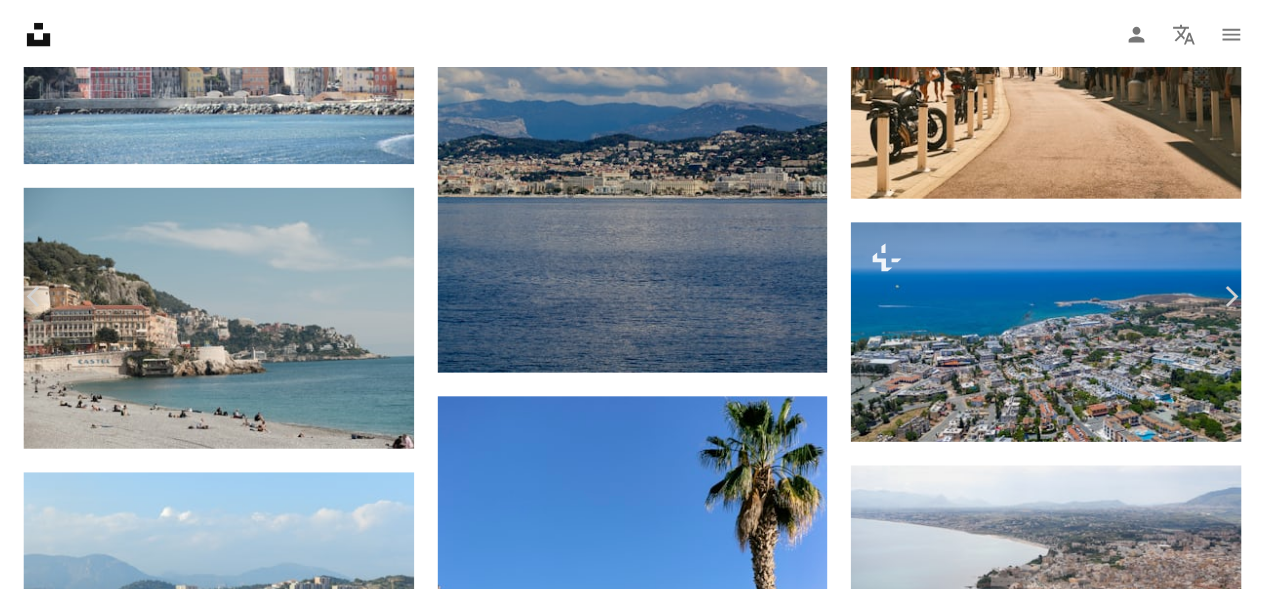 scroll, scrollTop: 0, scrollLeft: 0, axis: both 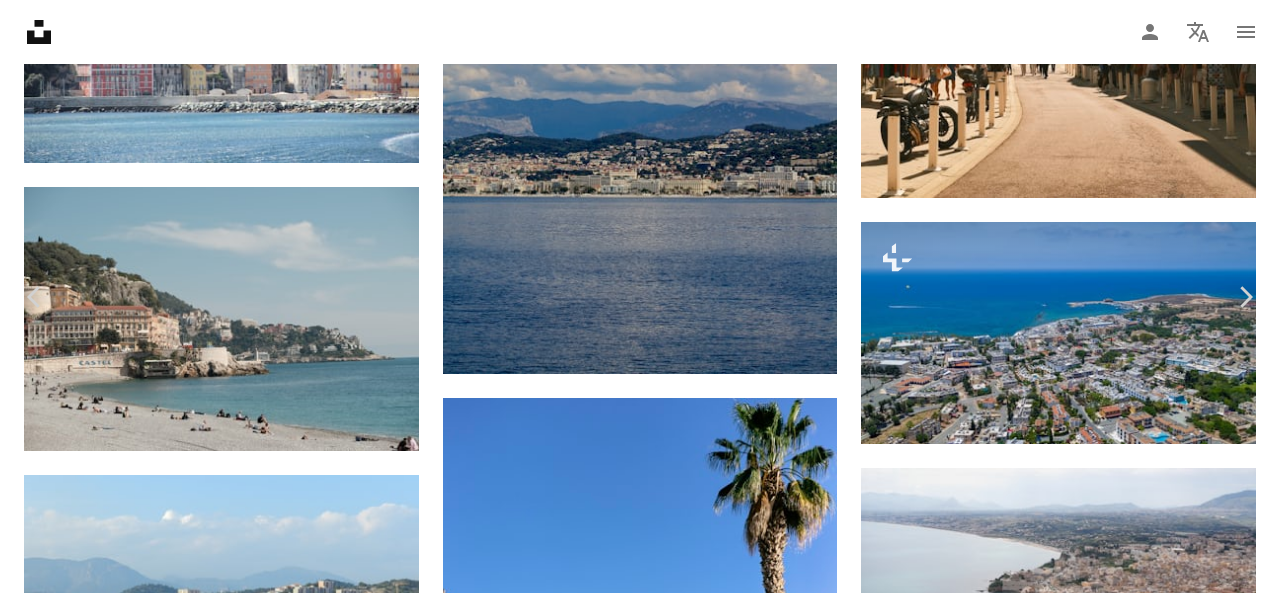 click on "An X shape" at bounding box center (20, 20) 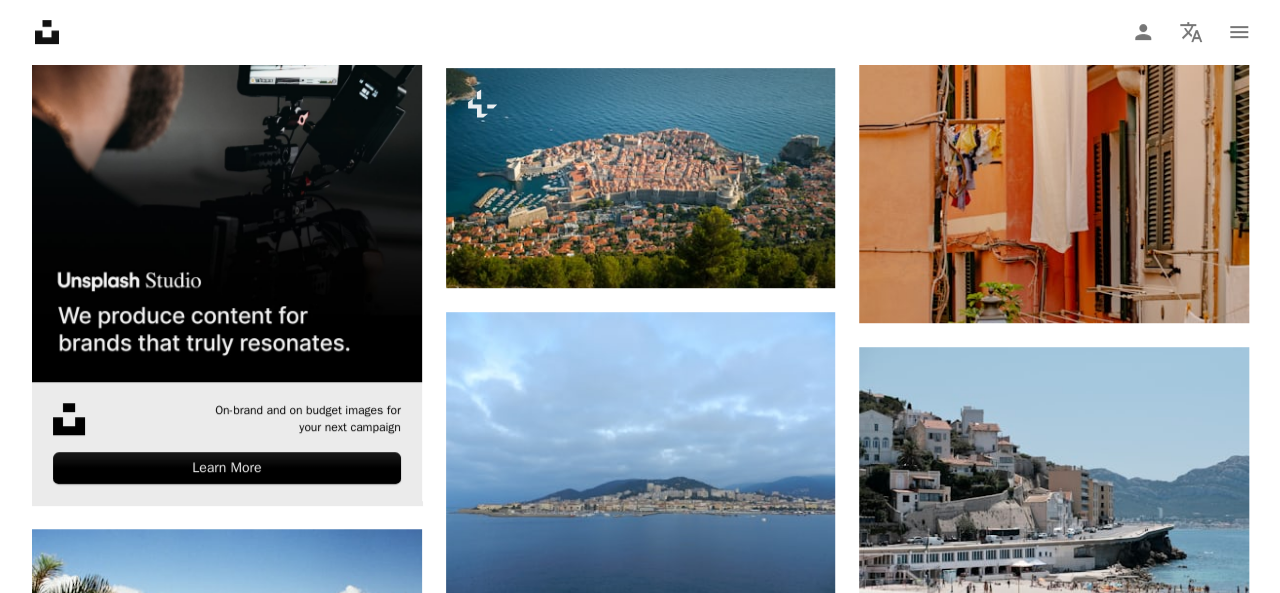 scroll, scrollTop: 4400, scrollLeft: 0, axis: vertical 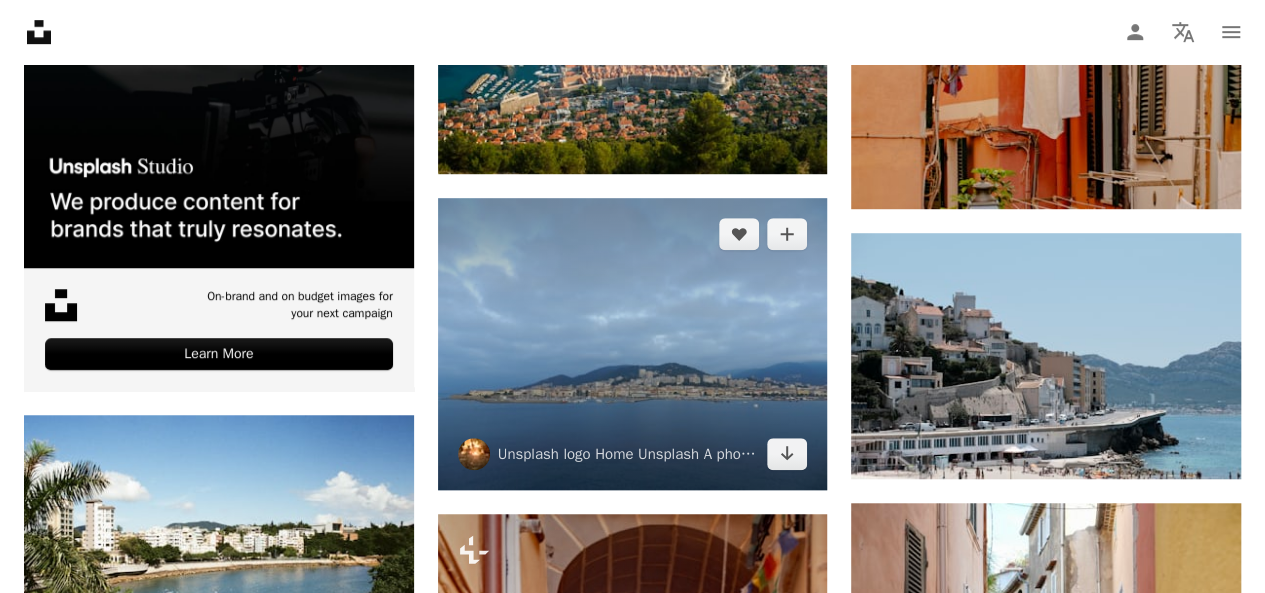 click at bounding box center [633, 344] 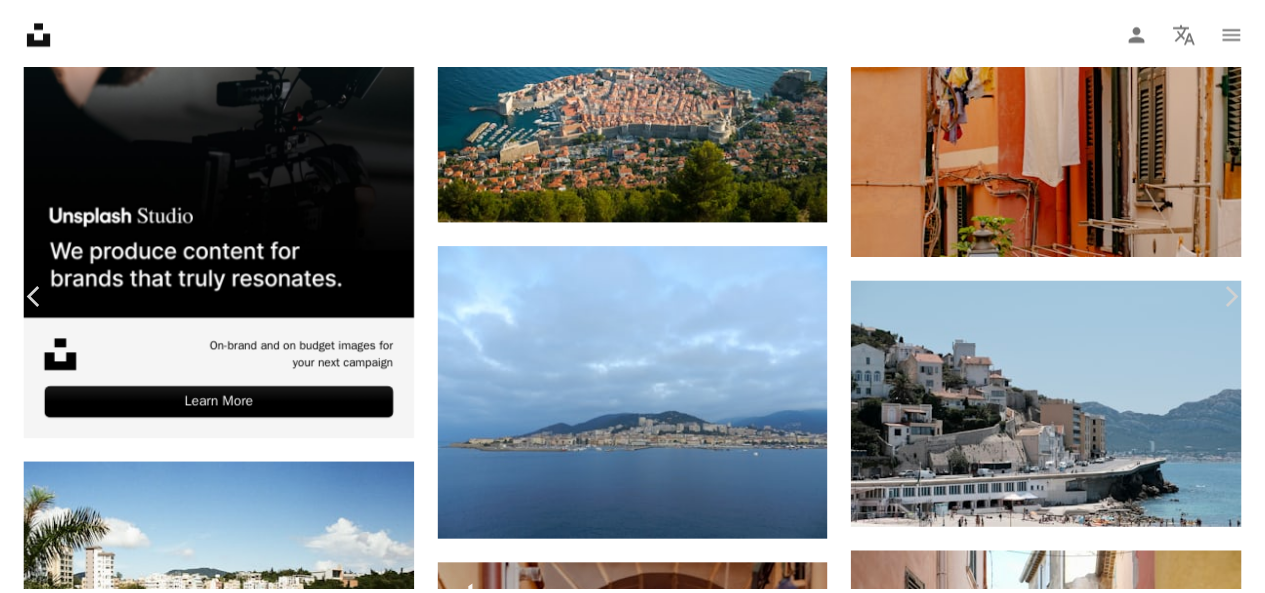 scroll, scrollTop: 0, scrollLeft: 0, axis: both 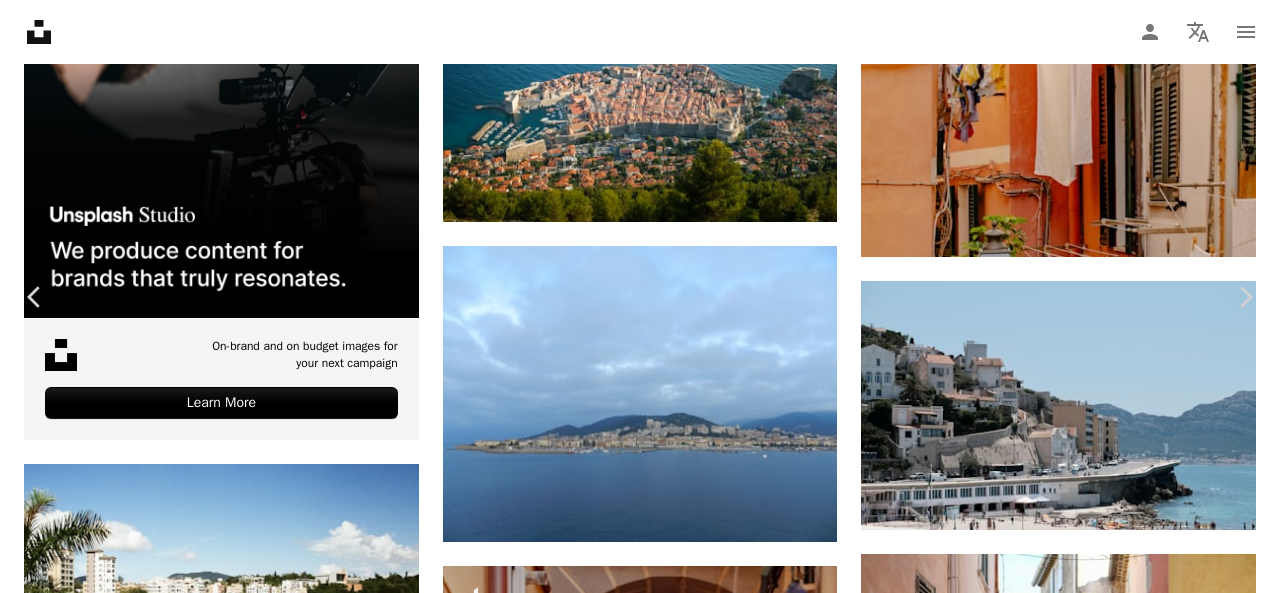 click on "An X shape" at bounding box center [20, 20] 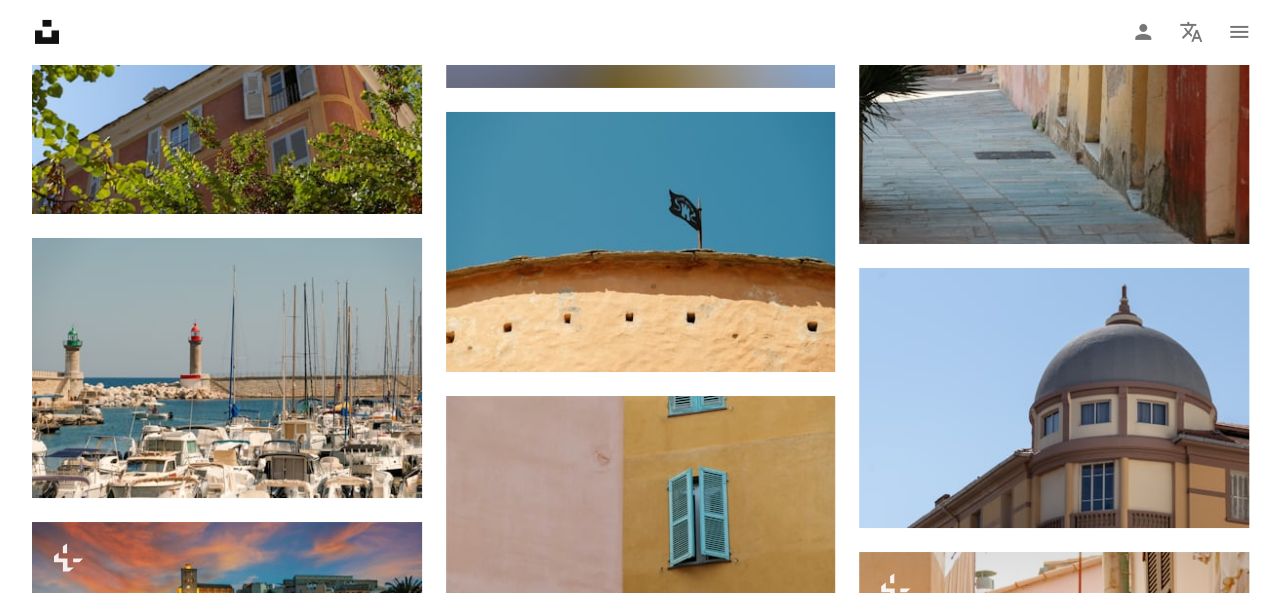 scroll, scrollTop: 3400, scrollLeft: 0, axis: vertical 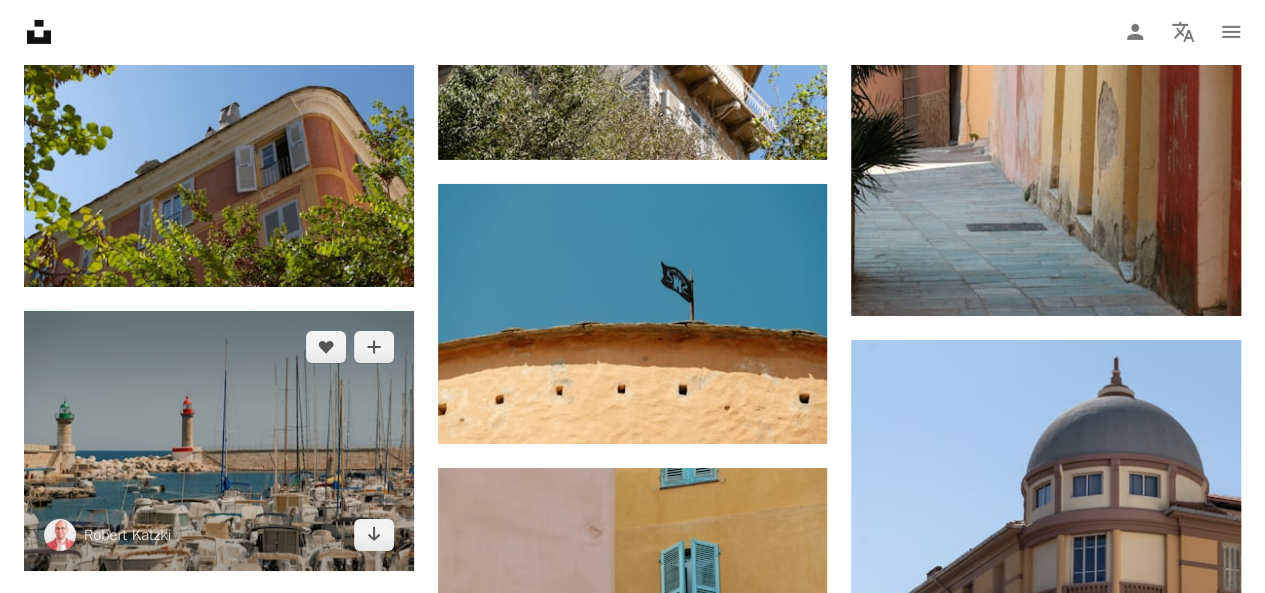 click at bounding box center [219, 441] 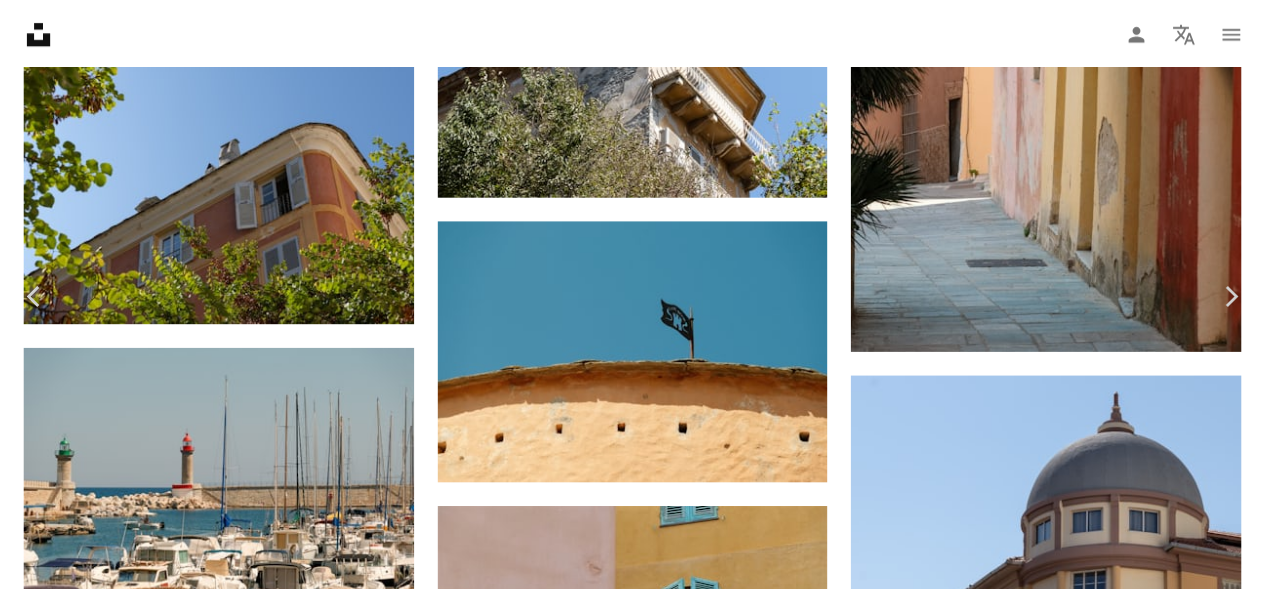 scroll, scrollTop: 0, scrollLeft: 0, axis: both 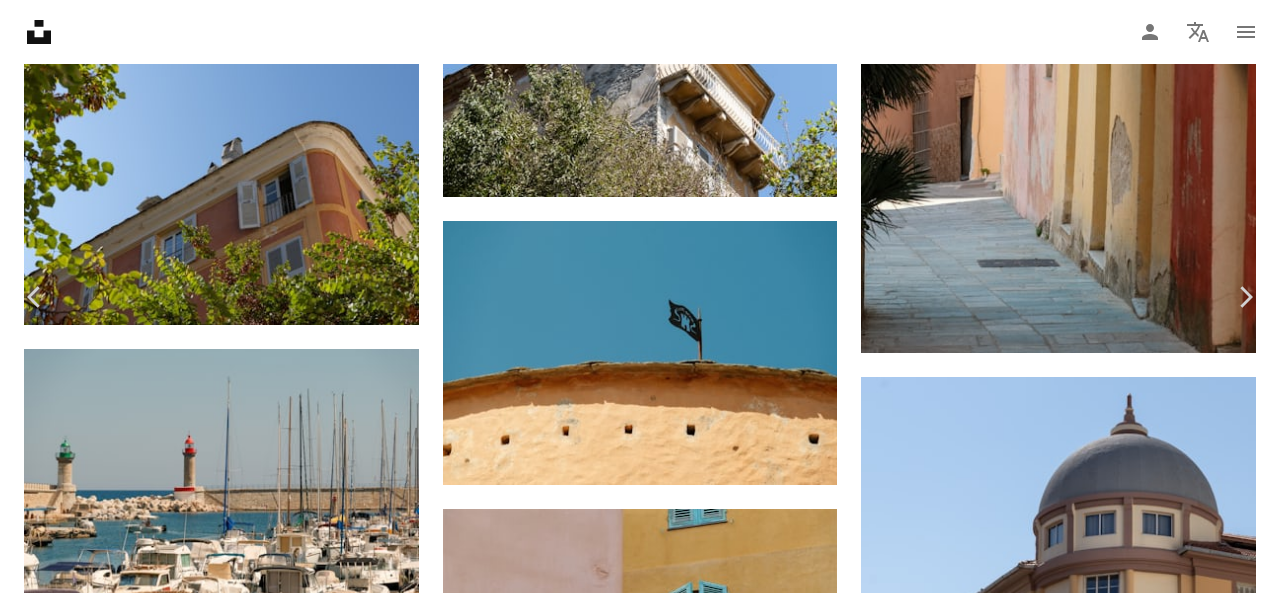 click on "Chevron down" 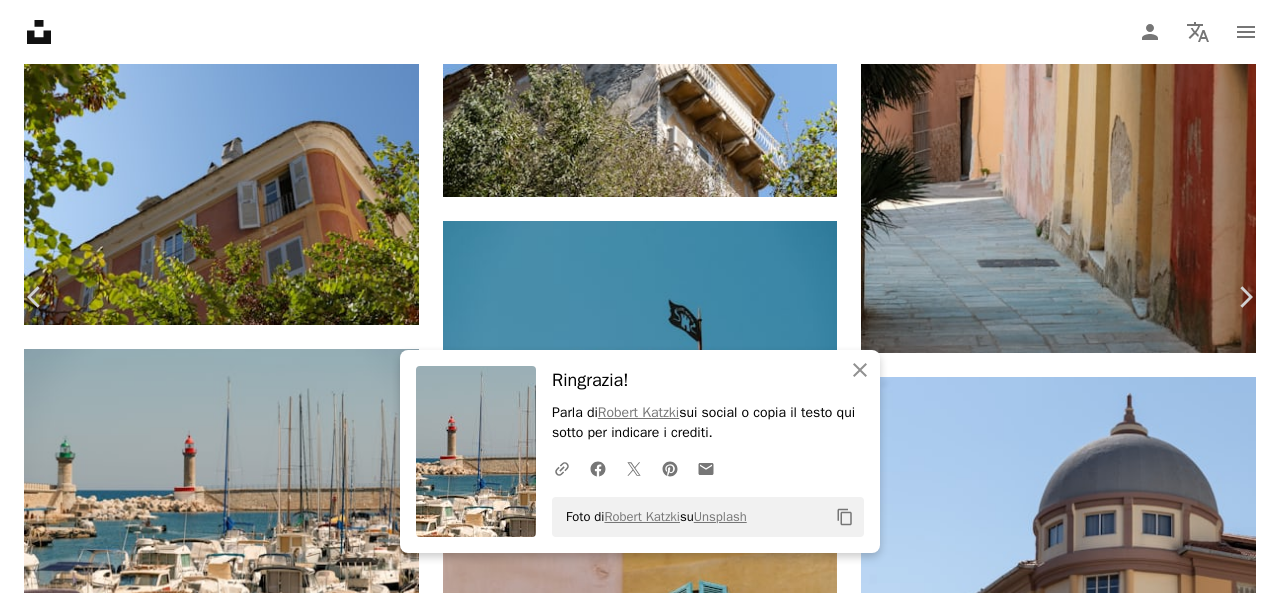 click on "An X shape" at bounding box center [20, 20] 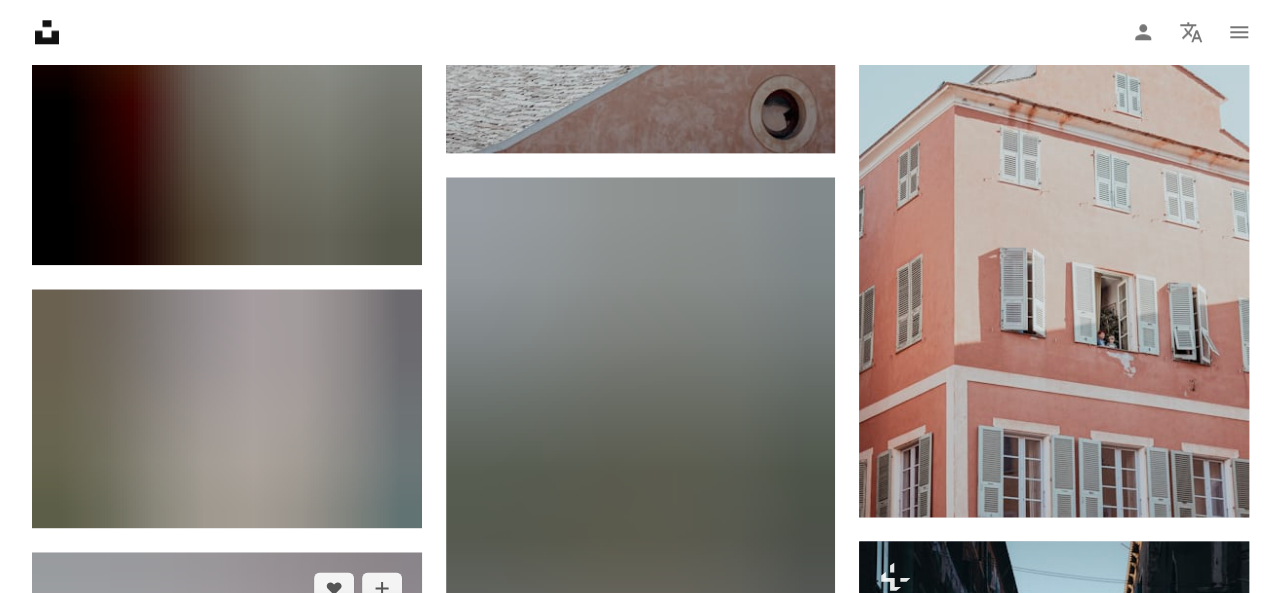 scroll, scrollTop: 1200, scrollLeft: 0, axis: vertical 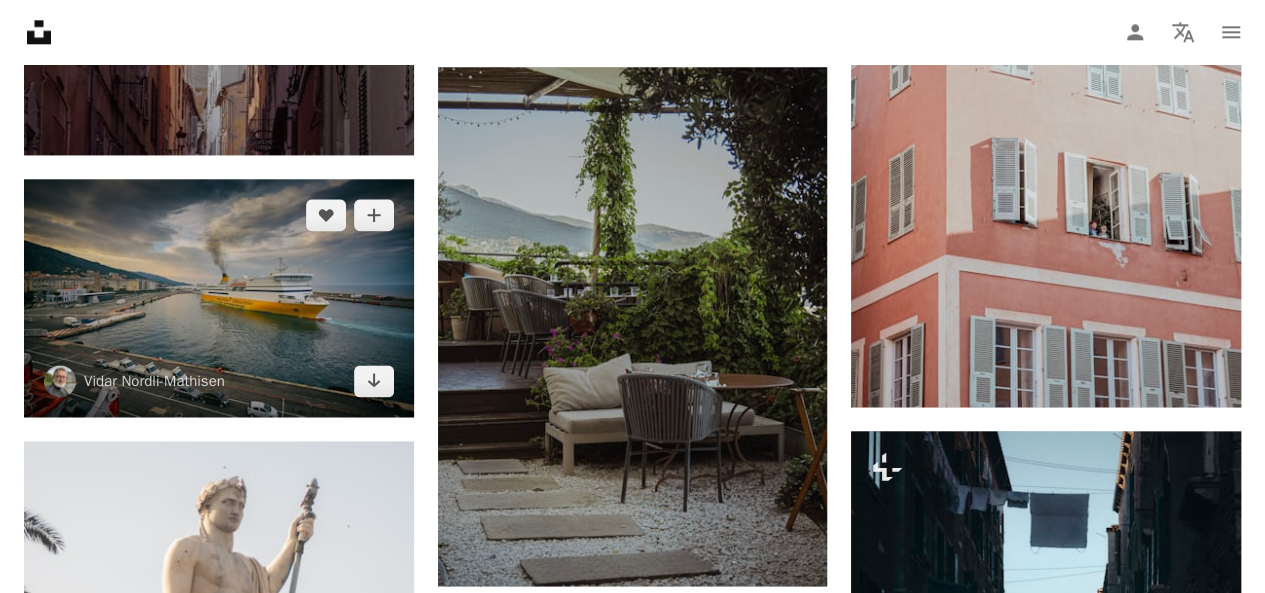 click at bounding box center (219, 298) 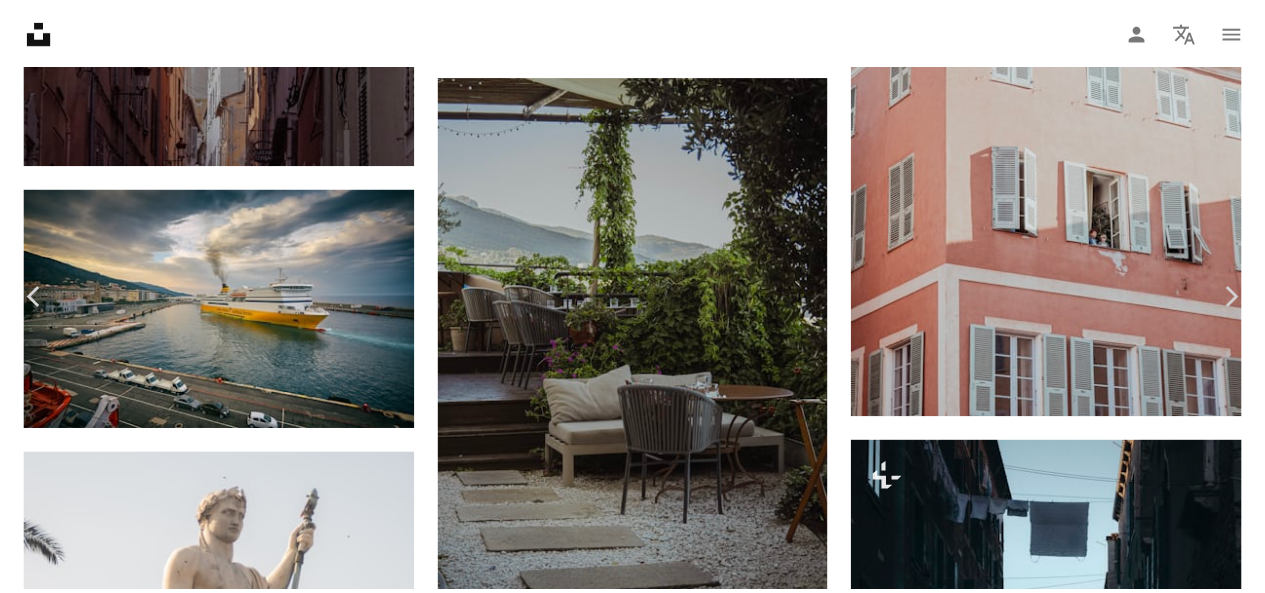 scroll, scrollTop: 0, scrollLeft: 0, axis: both 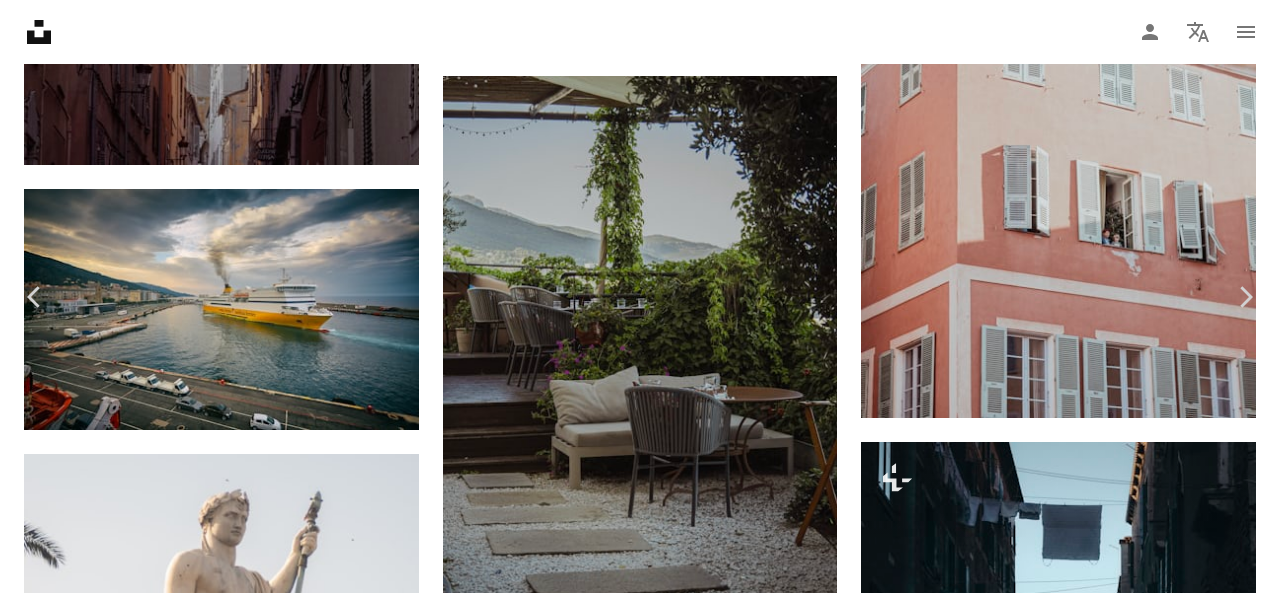 click on "Chevron down" 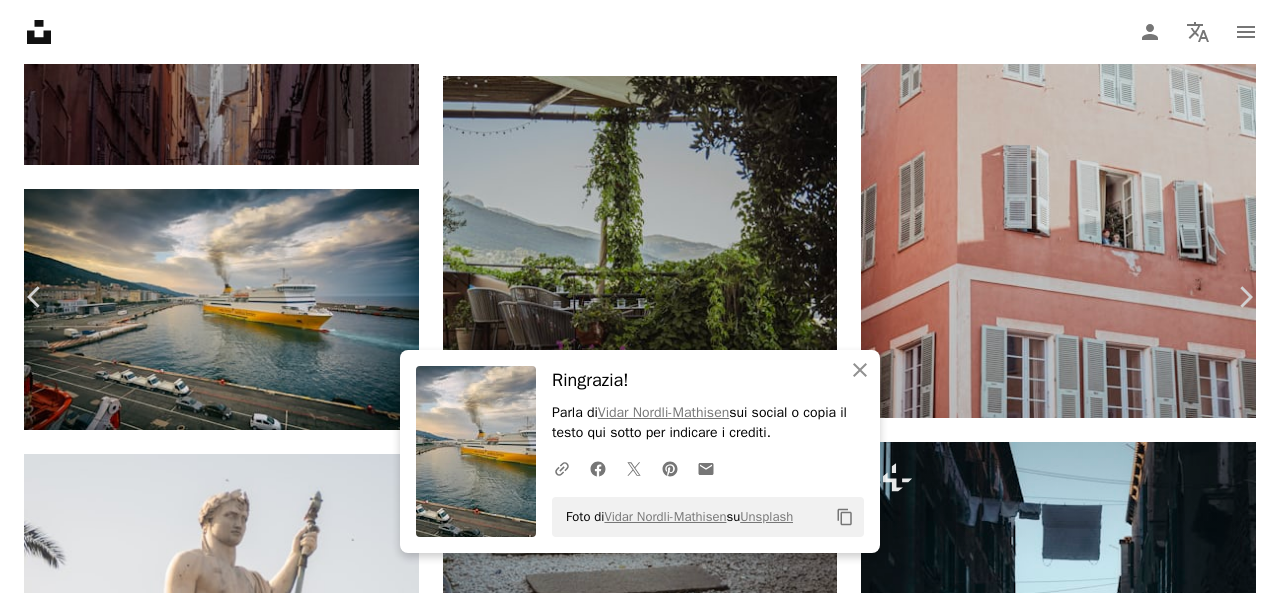 click on "An X shape" at bounding box center (20, 20) 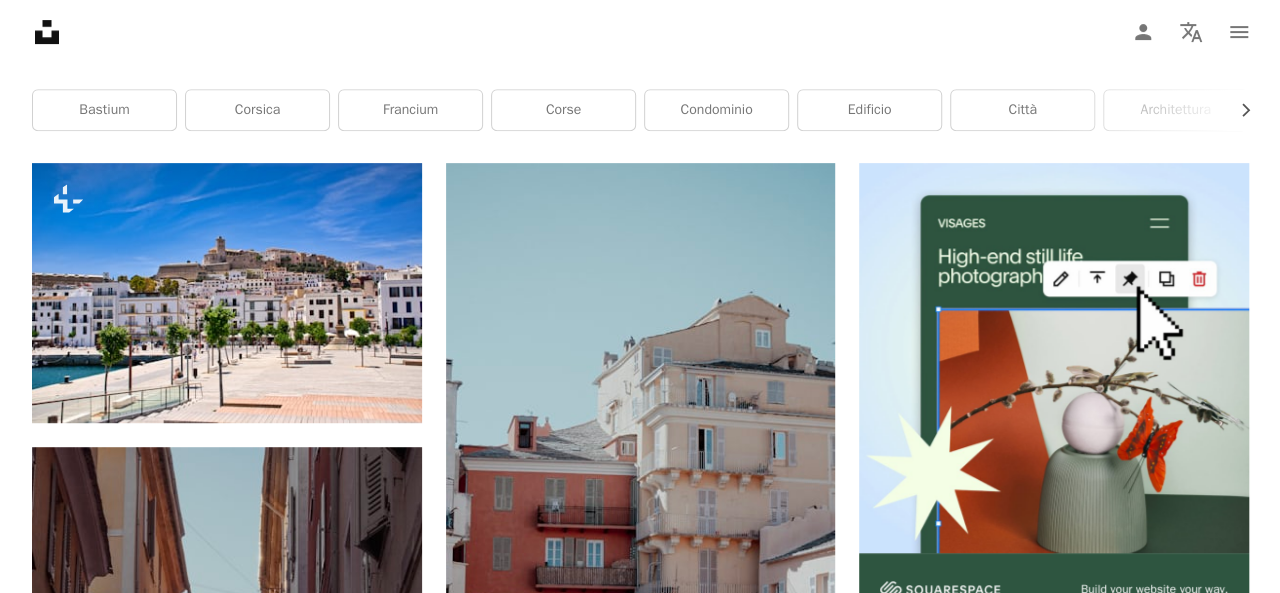 scroll, scrollTop: 500, scrollLeft: 0, axis: vertical 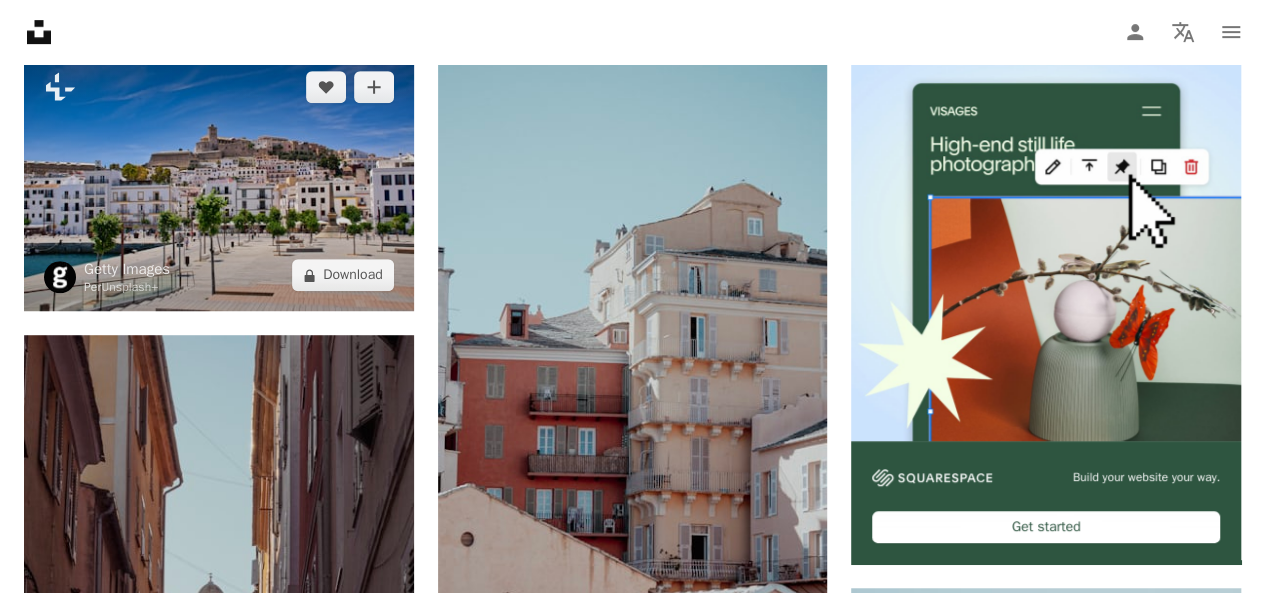 click at bounding box center [219, 181] 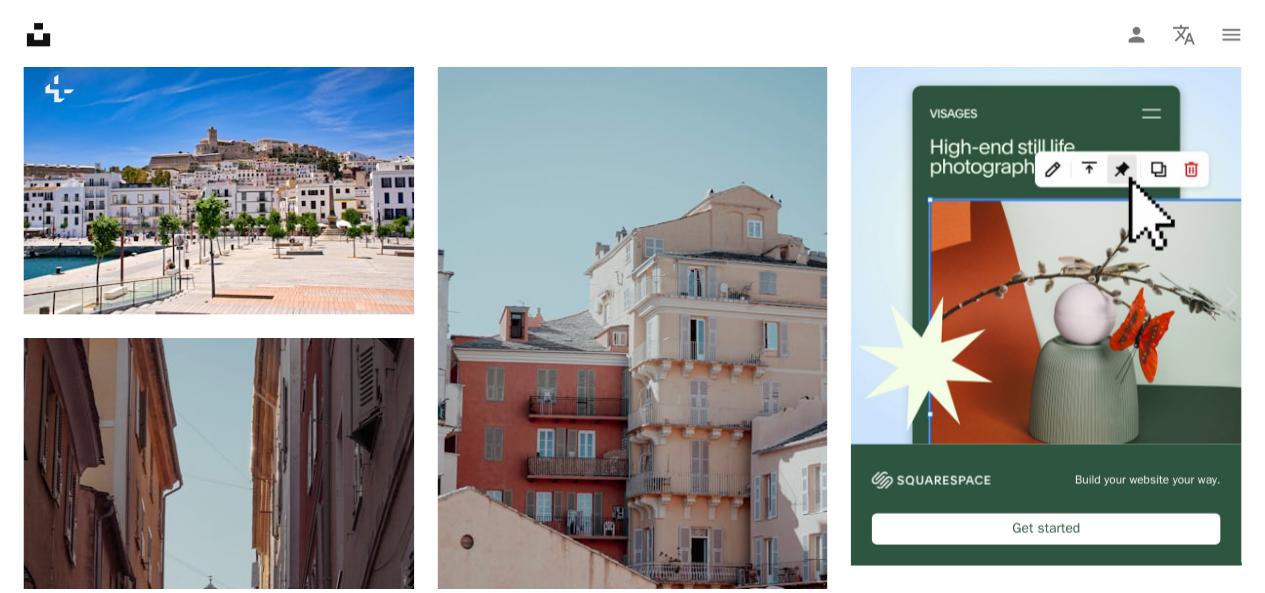 scroll, scrollTop: 0, scrollLeft: 0, axis: both 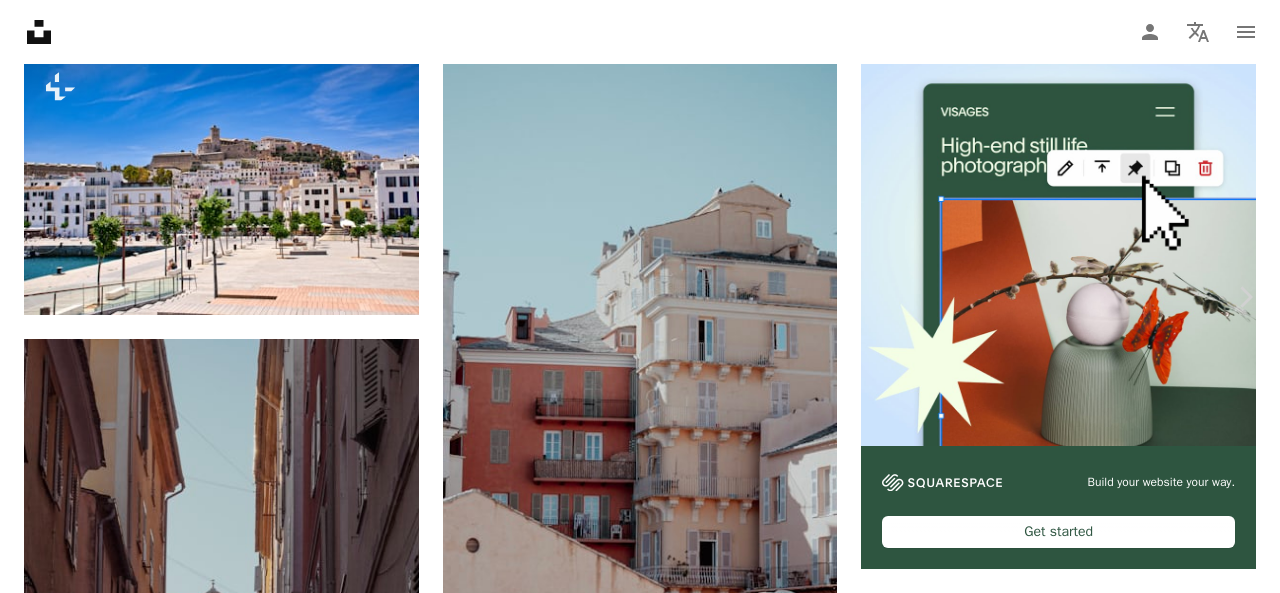 click on "An X shape" at bounding box center (20, 20) 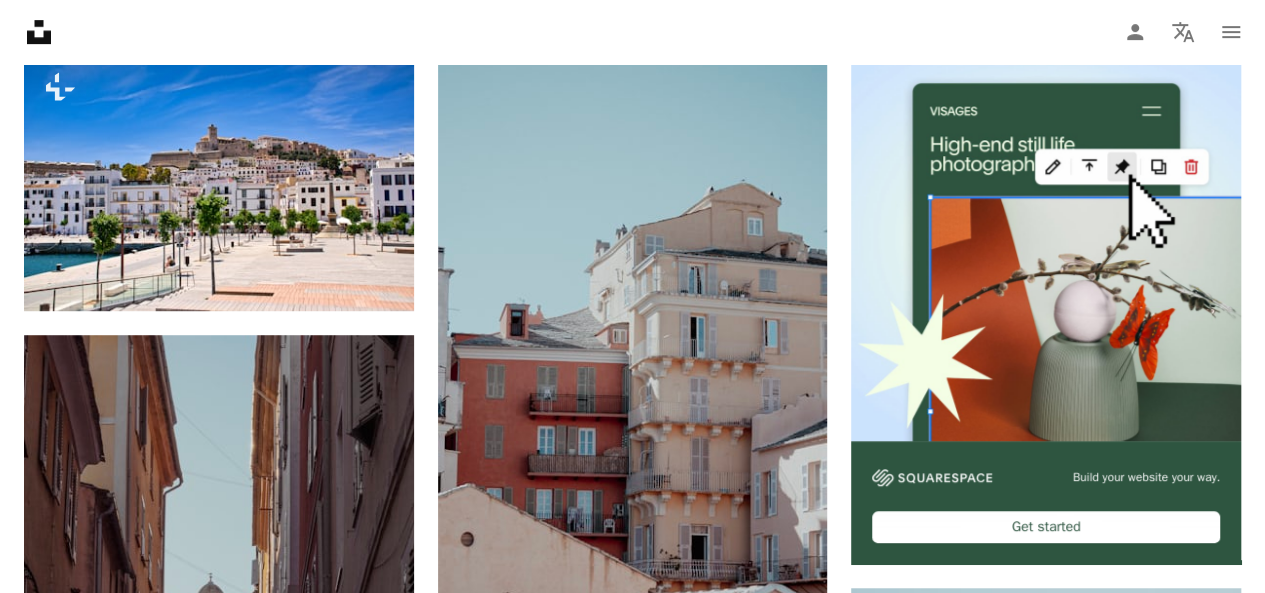 scroll, scrollTop: 0, scrollLeft: 0, axis: both 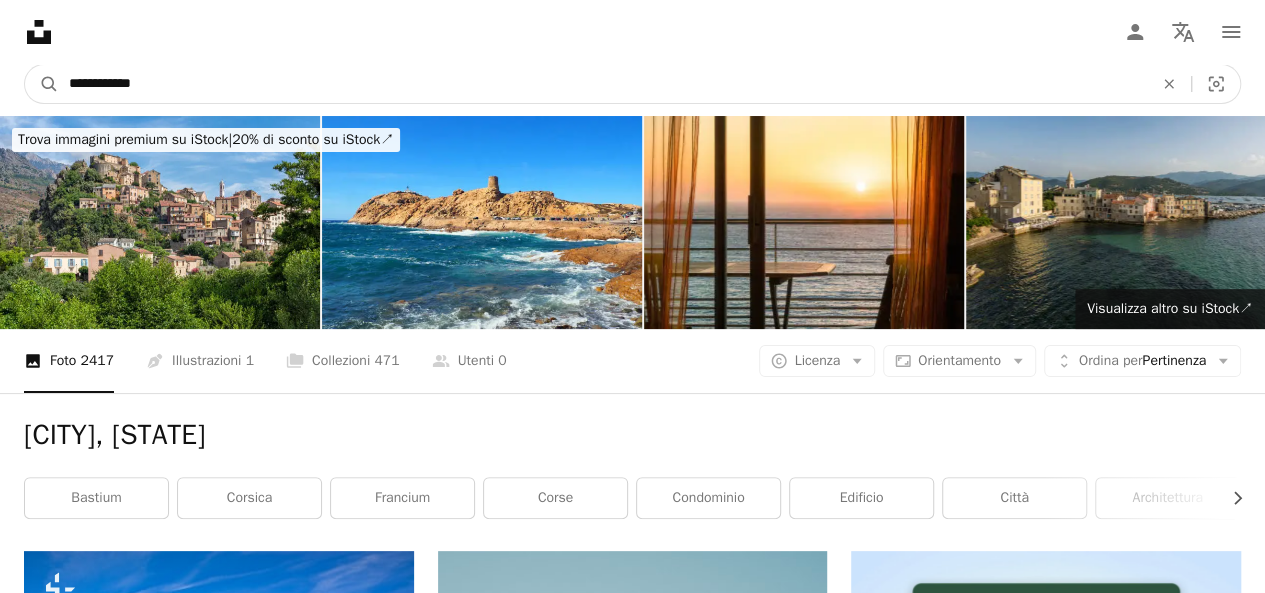 drag, startPoint x: 181, startPoint y: 93, endPoint x: -16, endPoint y: 94, distance: 197.00253 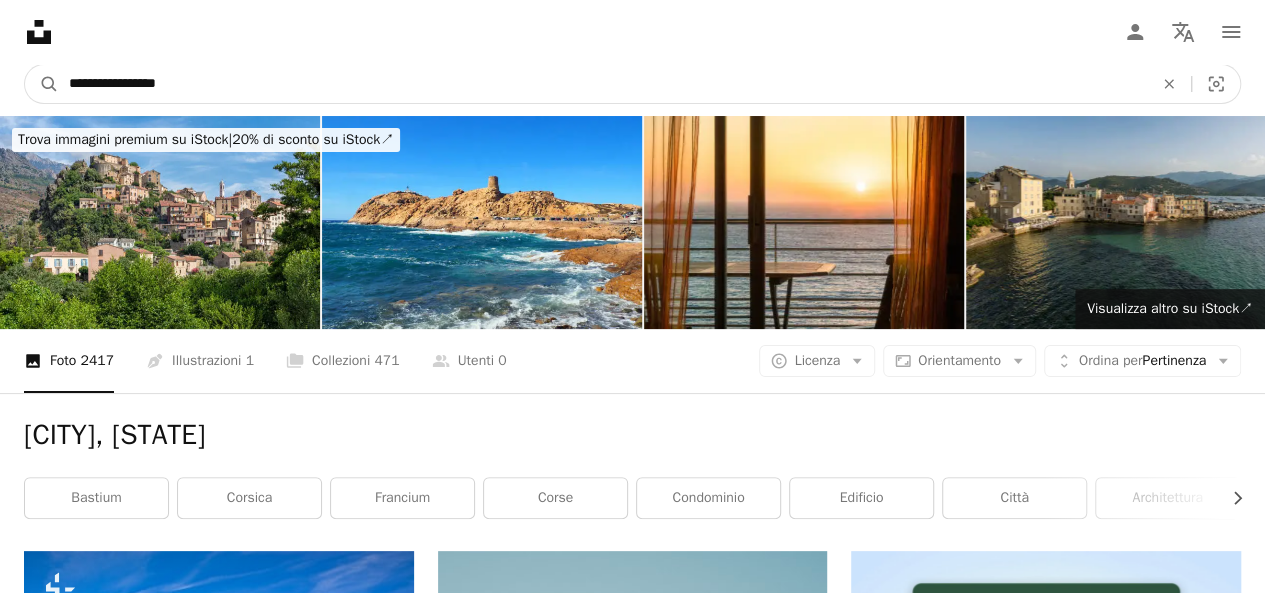 type on "**********" 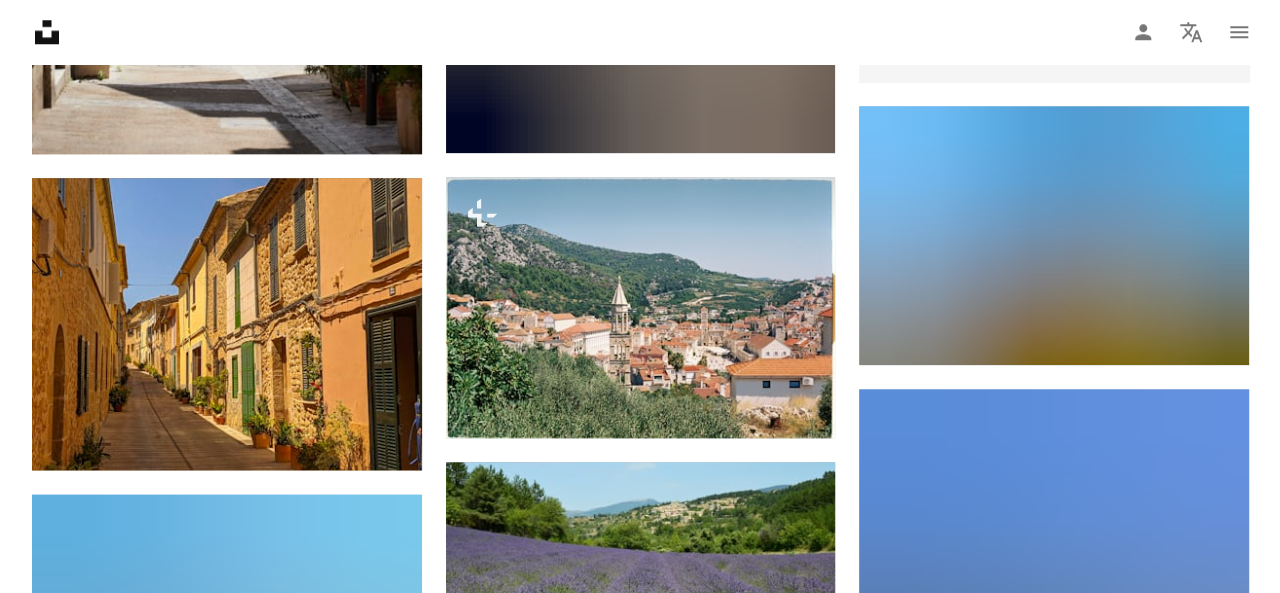 scroll, scrollTop: 1000, scrollLeft: 0, axis: vertical 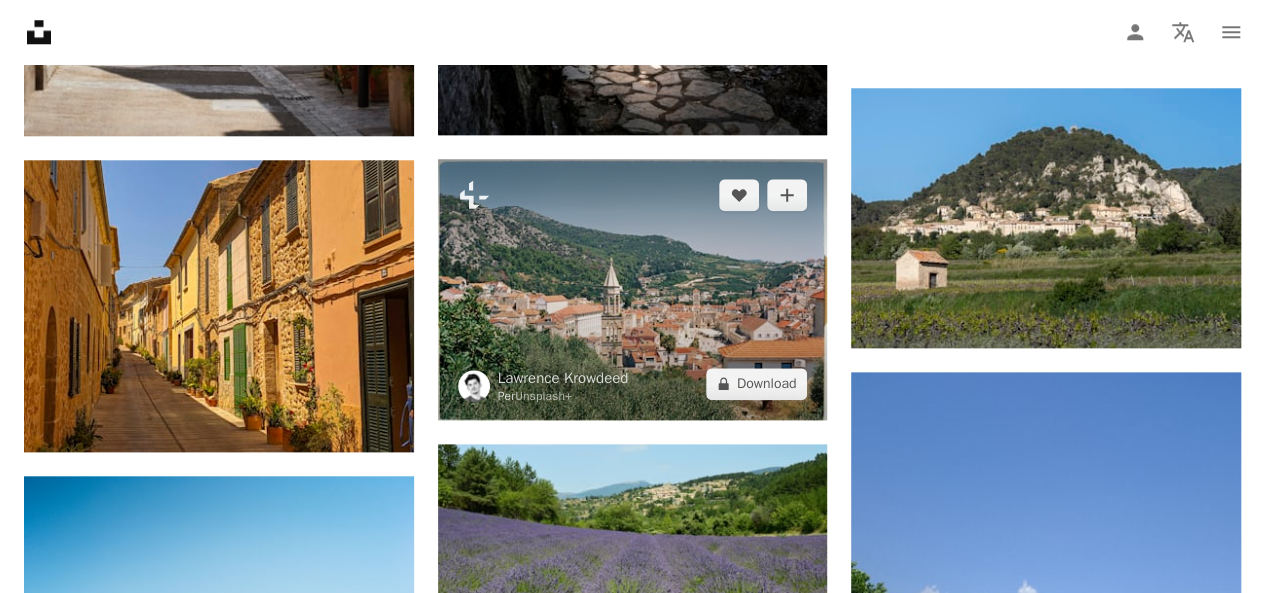 click at bounding box center (633, 289) 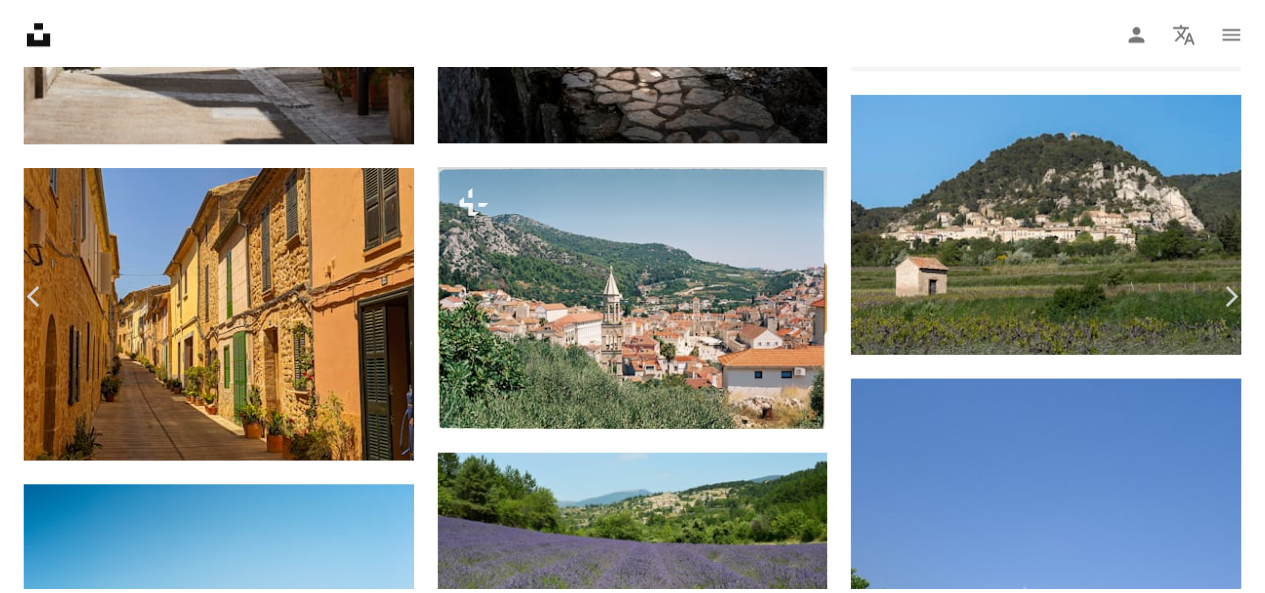 scroll, scrollTop: 200, scrollLeft: 0, axis: vertical 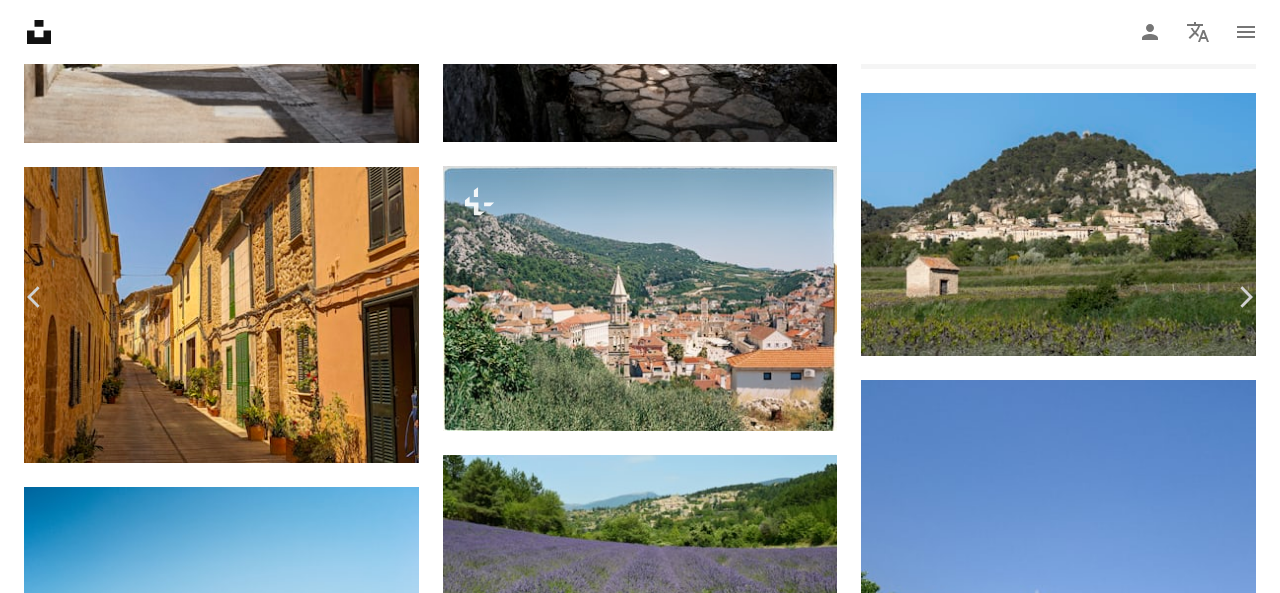 click on "An X shape" at bounding box center [20, 20] 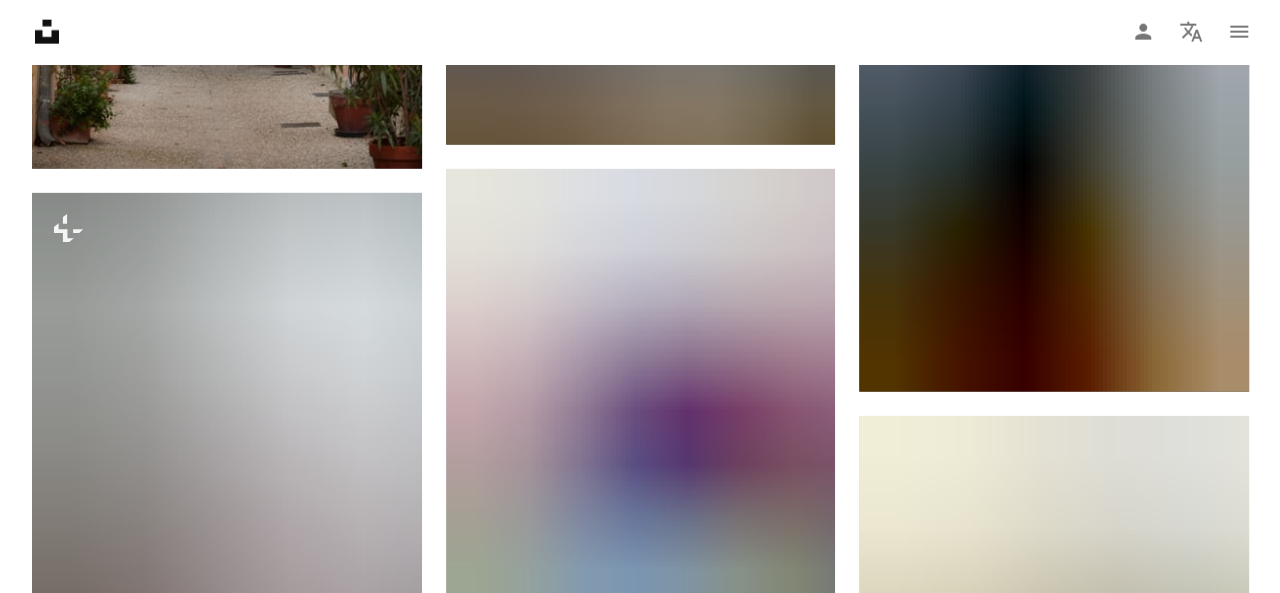 scroll, scrollTop: 2200, scrollLeft: 0, axis: vertical 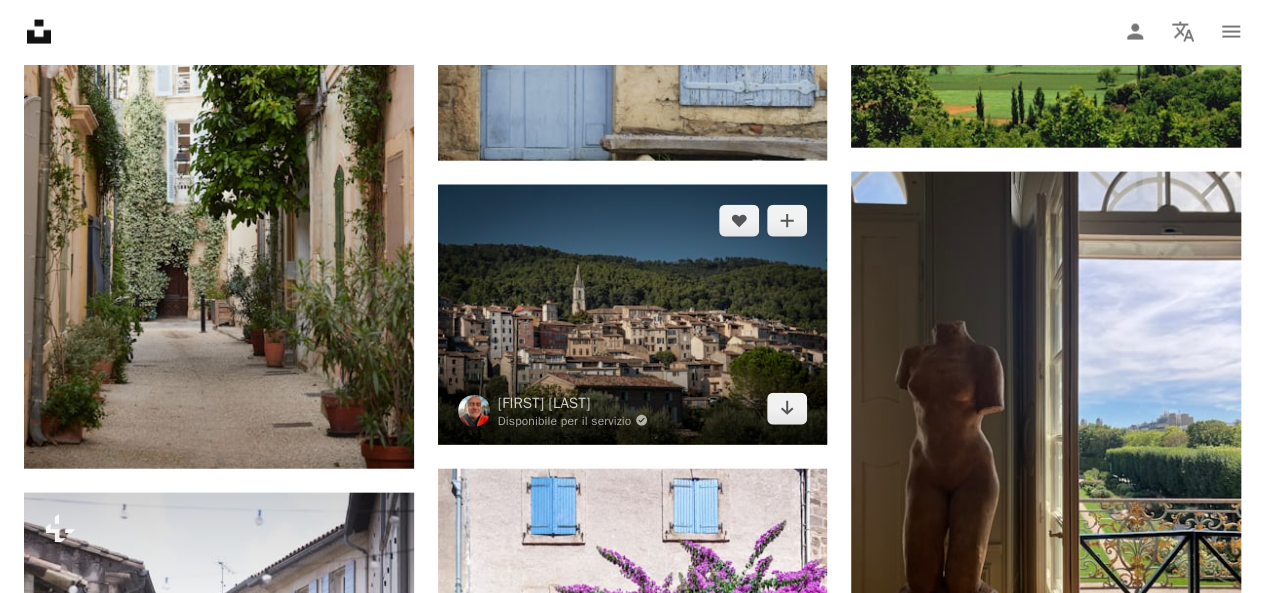 click at bounding box center [633, 315] 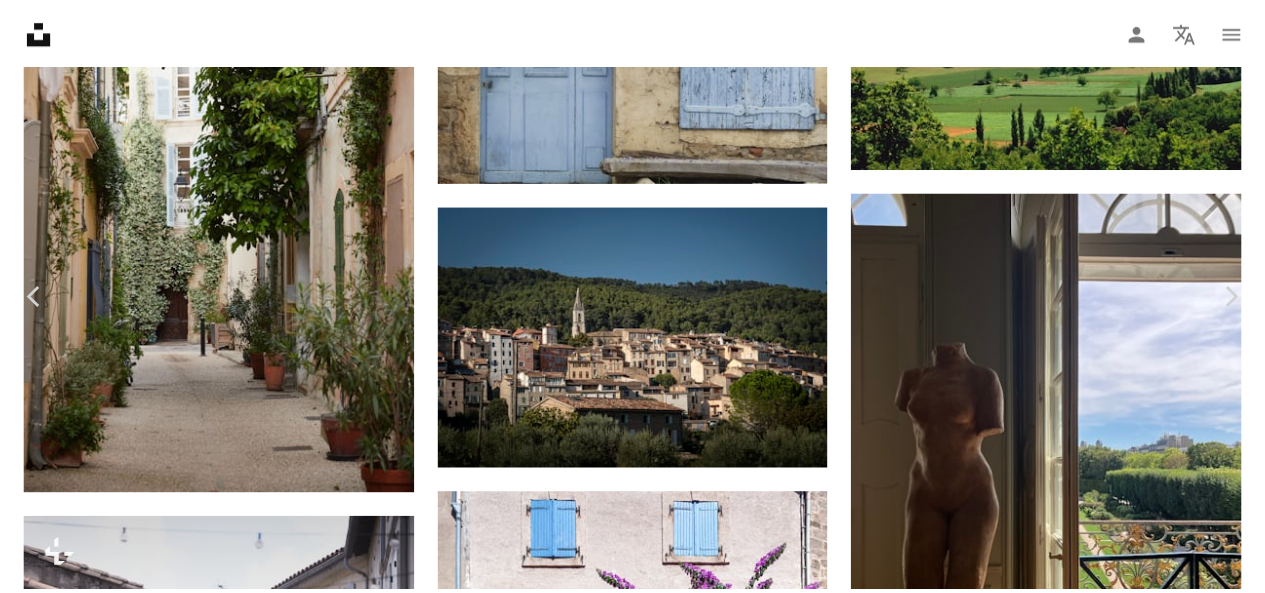scroll, scrollTop: 300, scrollLeft: 0, axis: vertical 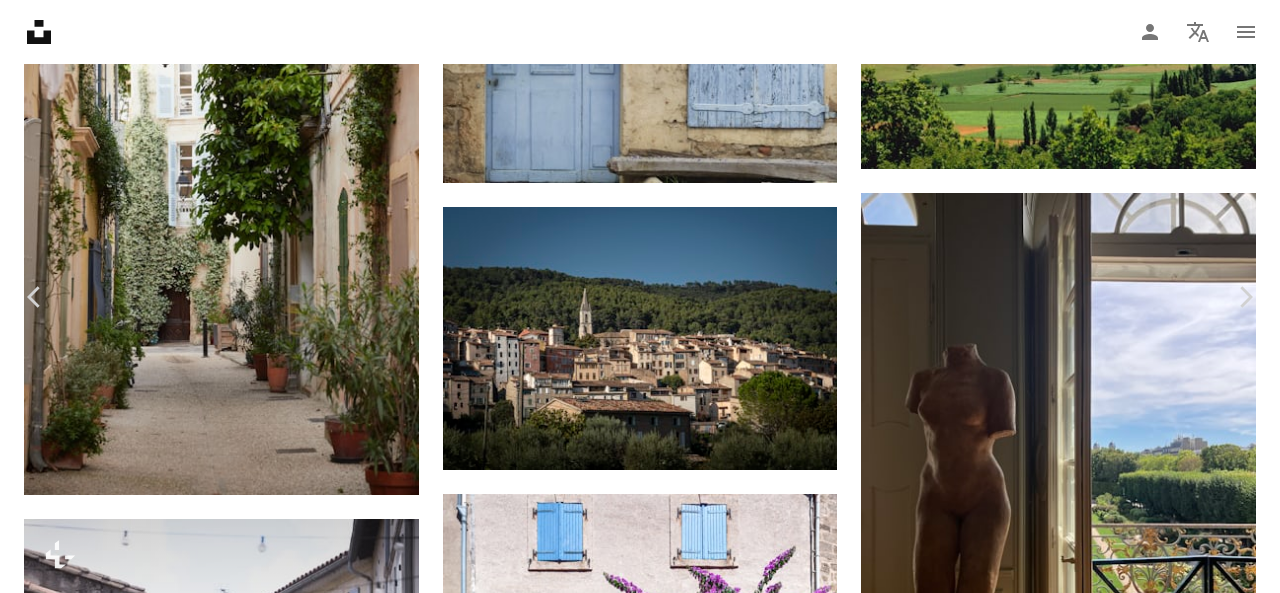 click on "An X shape" at bounding box center [20, 20] 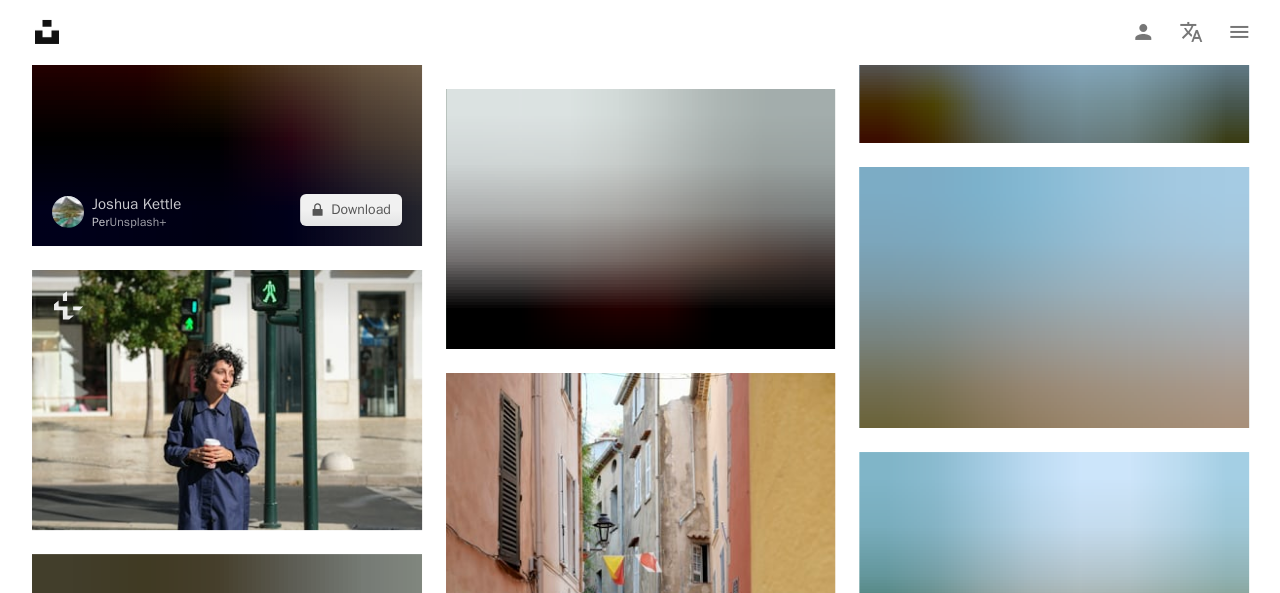 scroll, scrollTop: 3700, scrollLeft: 0, axis: vertical 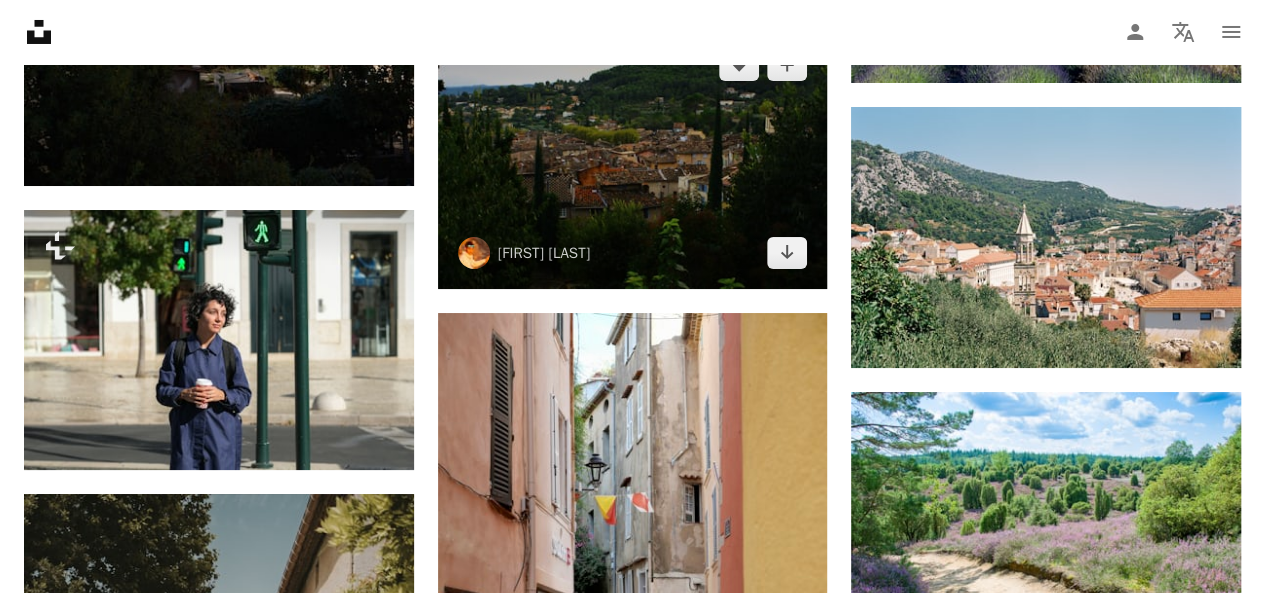 click at bounding box center [633, 159] 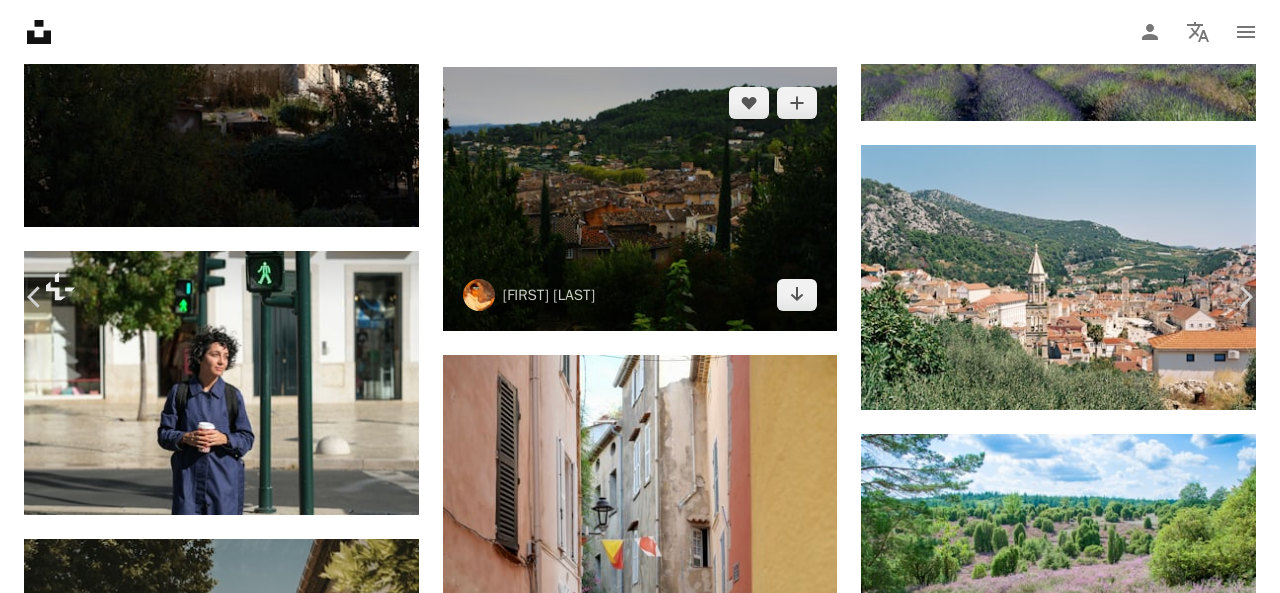 scroll, scrollTop: 300, scrollLeft: 0, axis: vertical 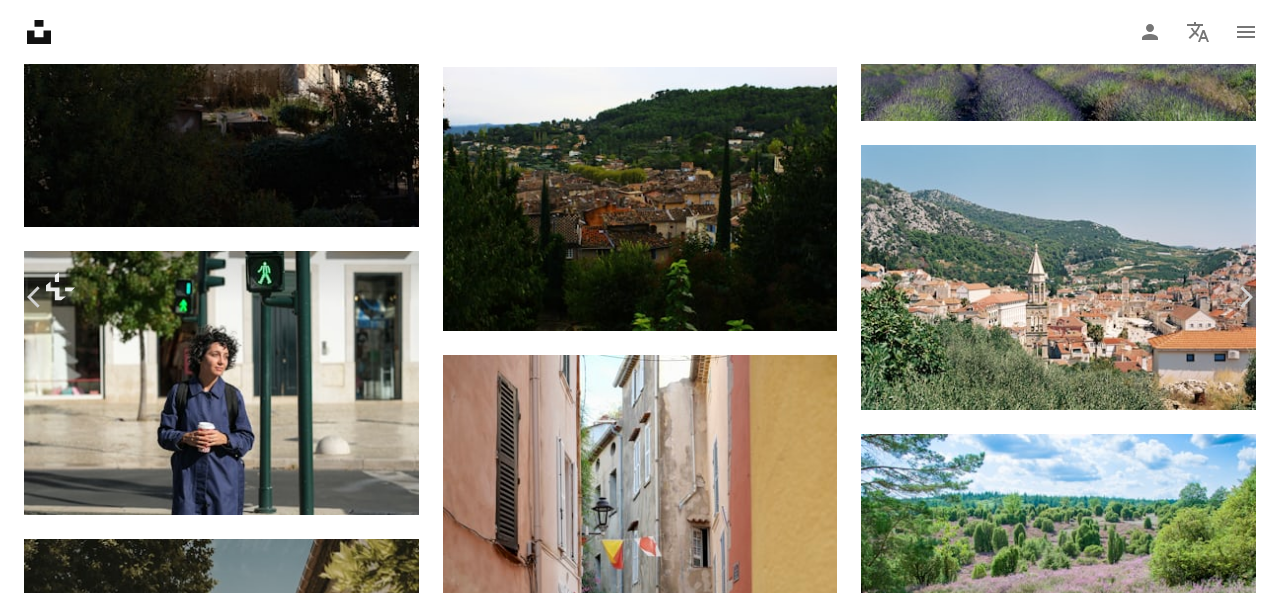 click on "An X shape" at bounding box center (20, 20) 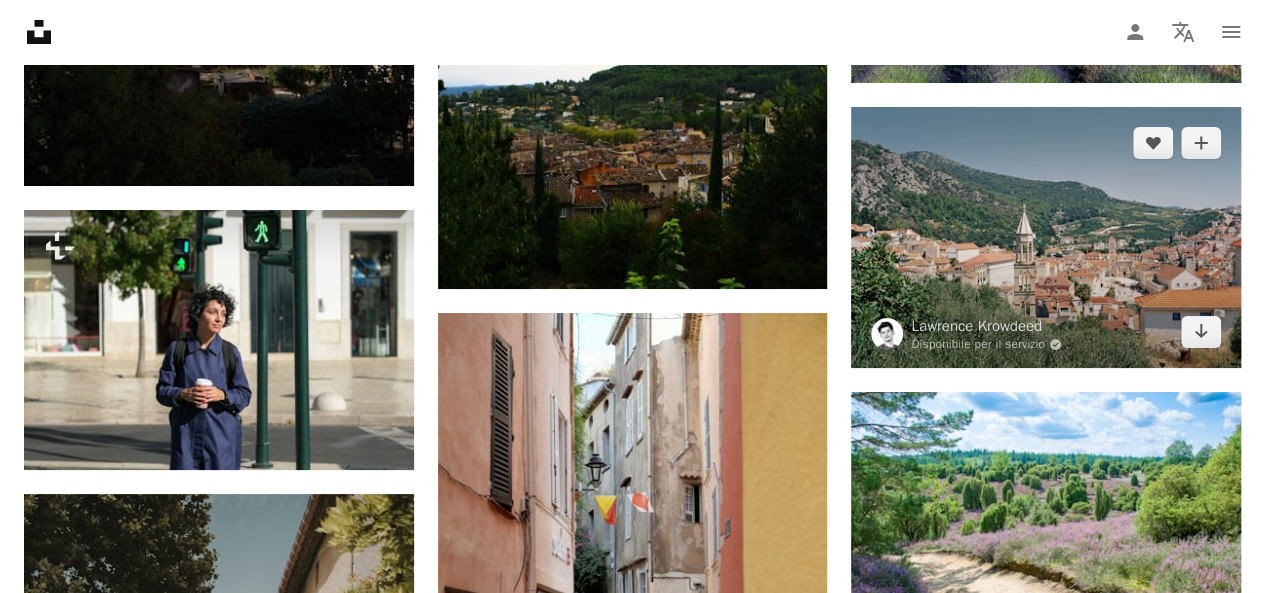 click at bounding box center (1046, 237) 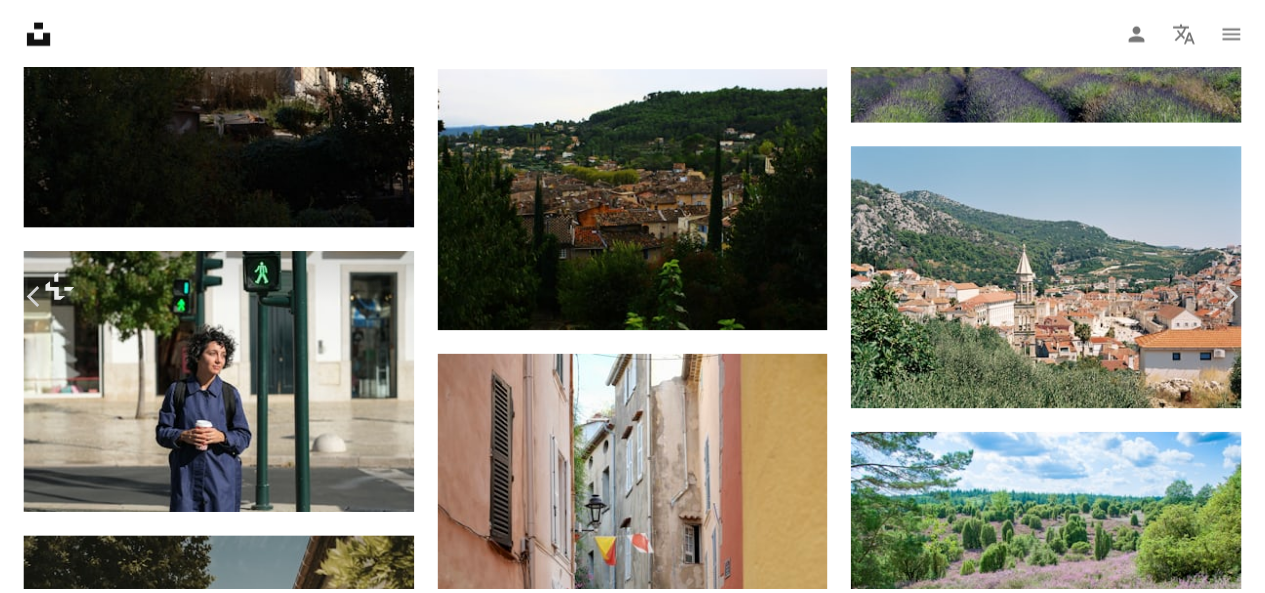 scroll, scrollTop: 400, scrollLeft: 0, axis: vertical 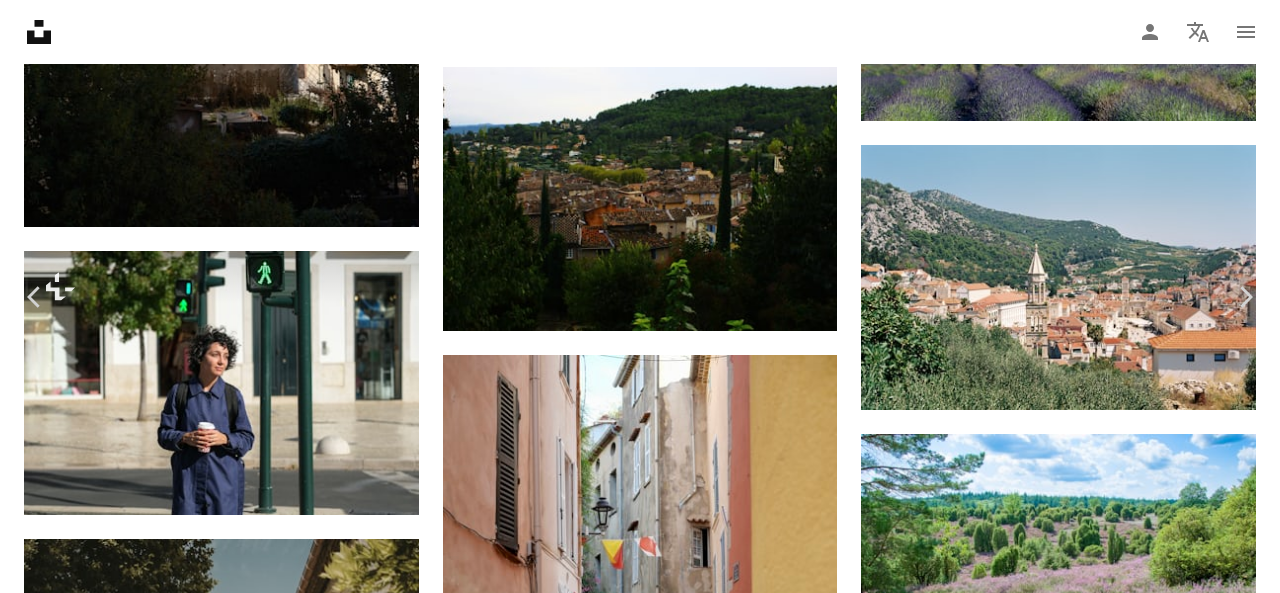 click on "An X shape" at bounding box center (20, 20) 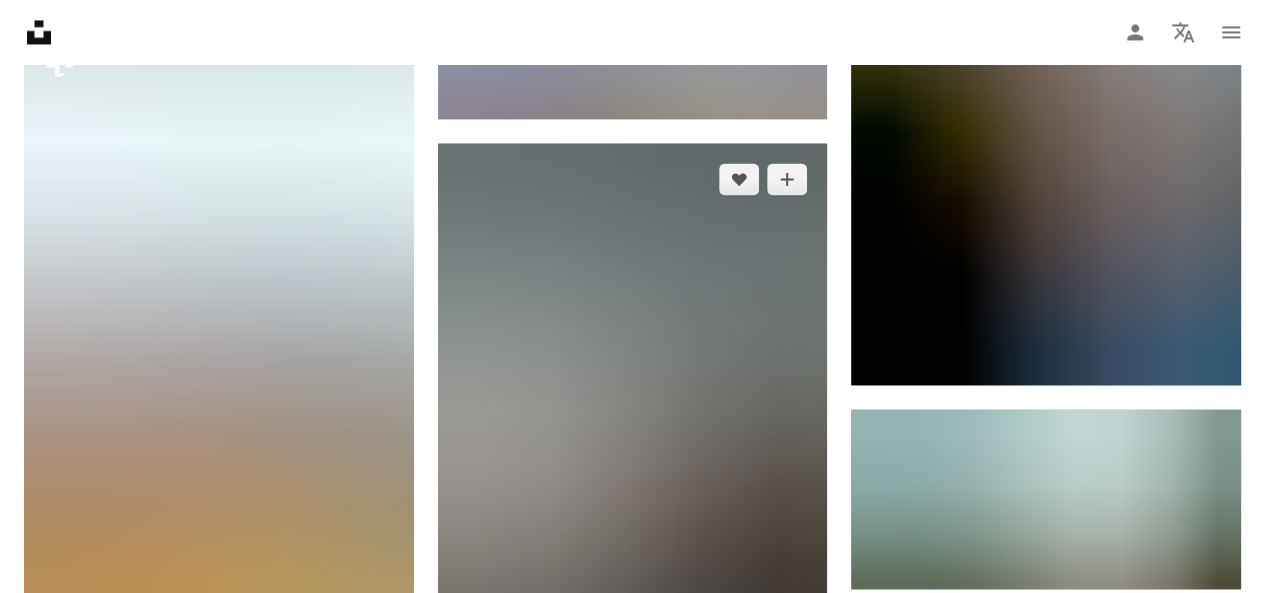 scroll, scrollTop: 5500, scrollLeft: 0, axis: vertical 